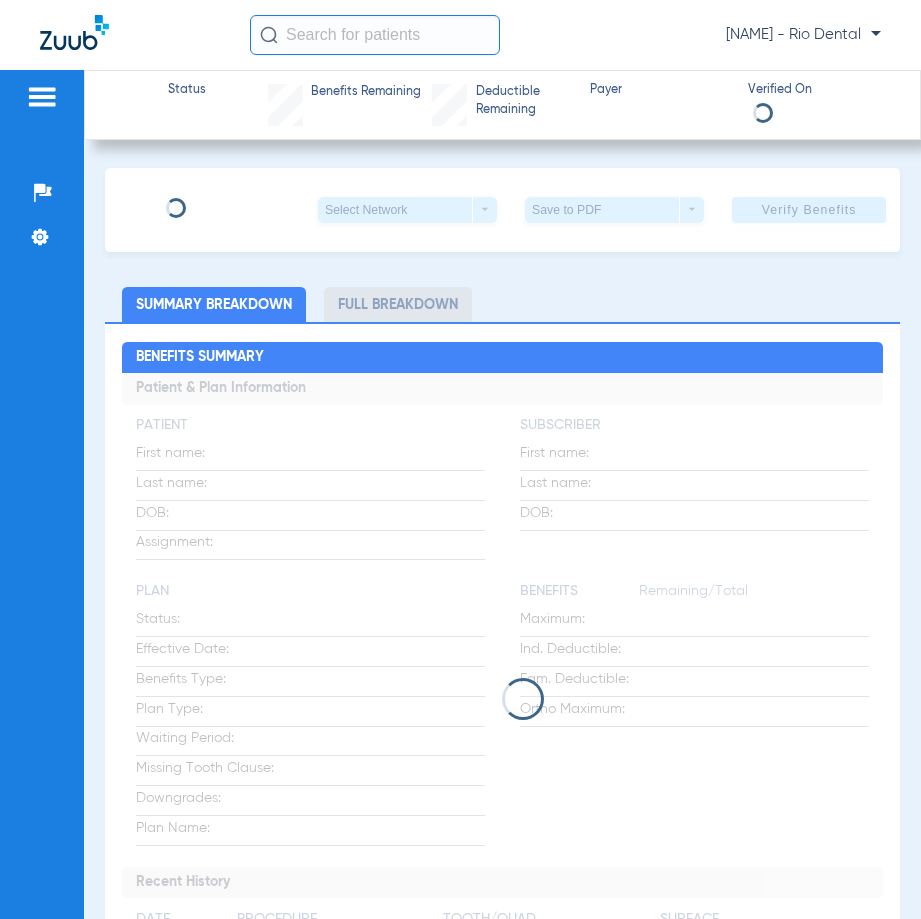 scroll, scrollTop: 0, scrollLeft: 0, axis: both 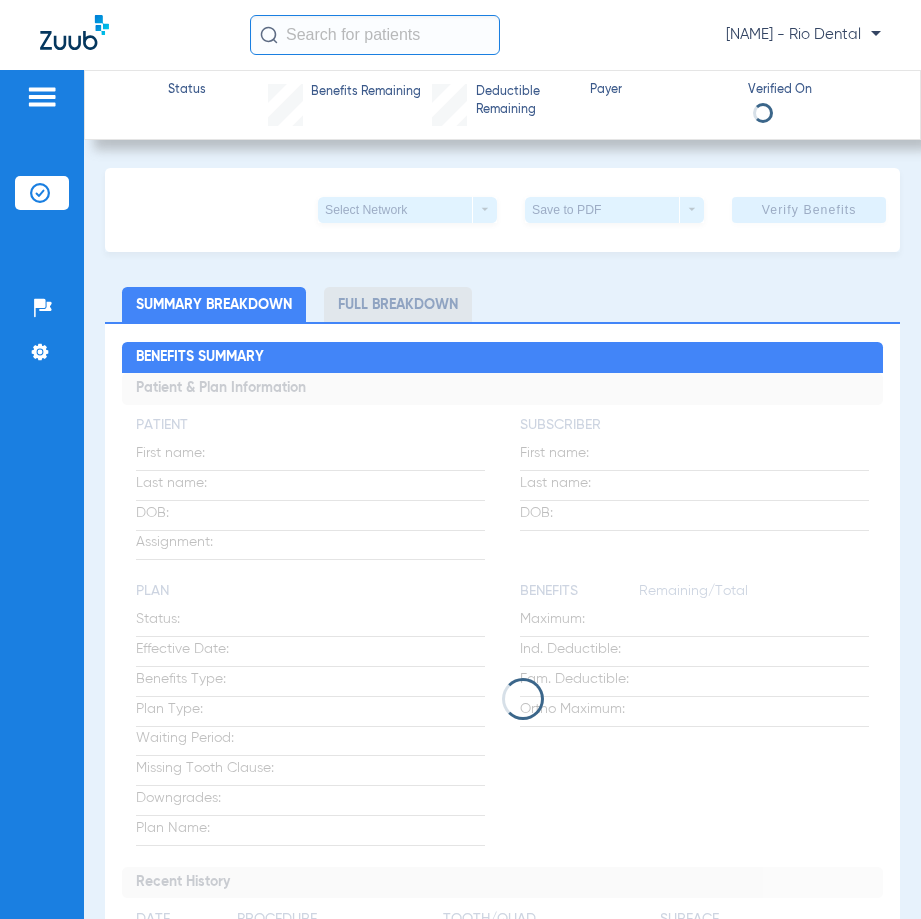 click 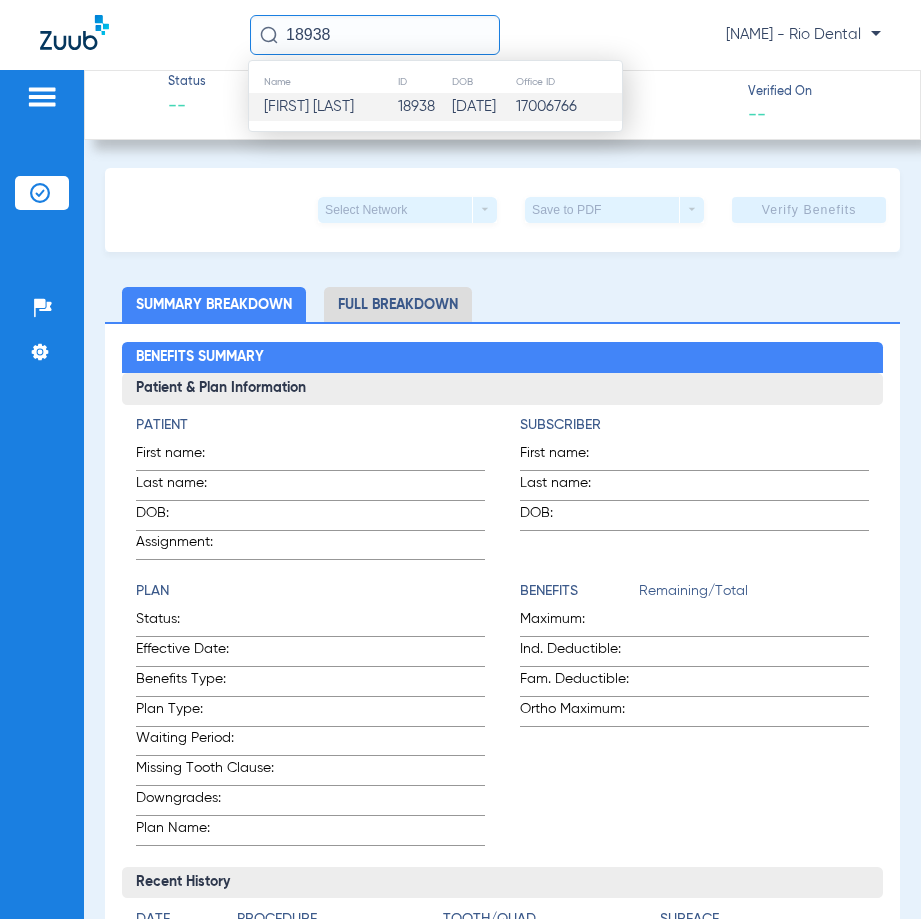 type on "18938" 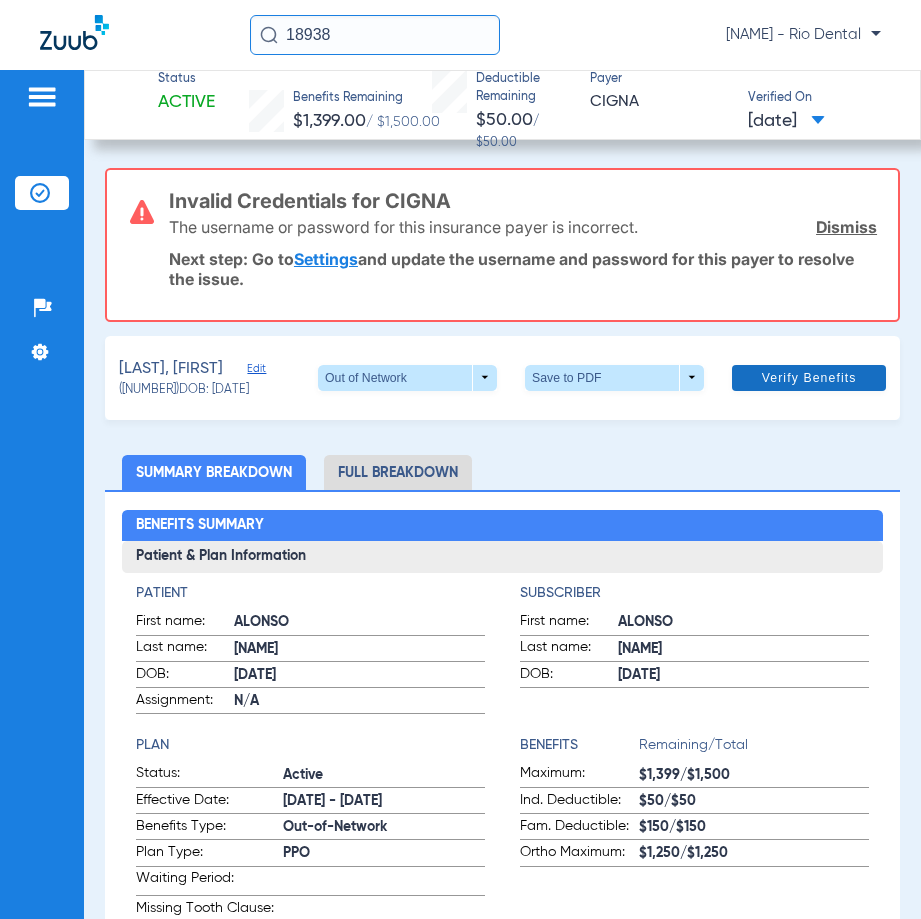 click on "Verify Benefits" 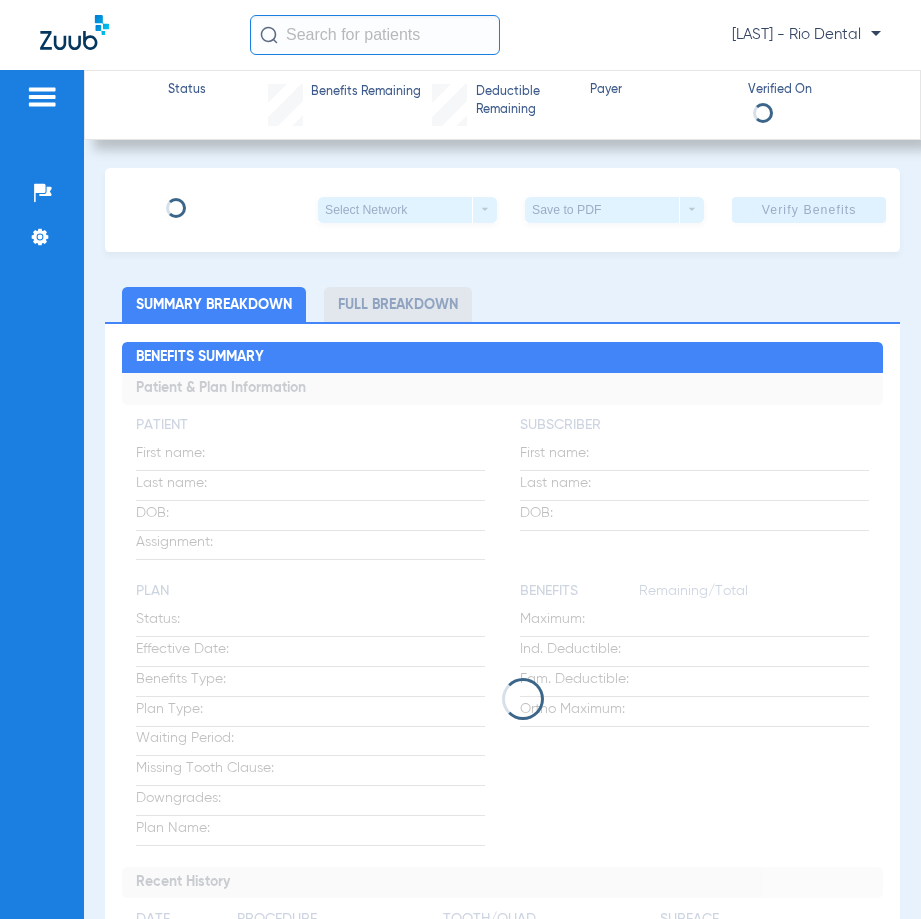 scroll, scrollTop: 0, scrollLeft: 0, axis: both 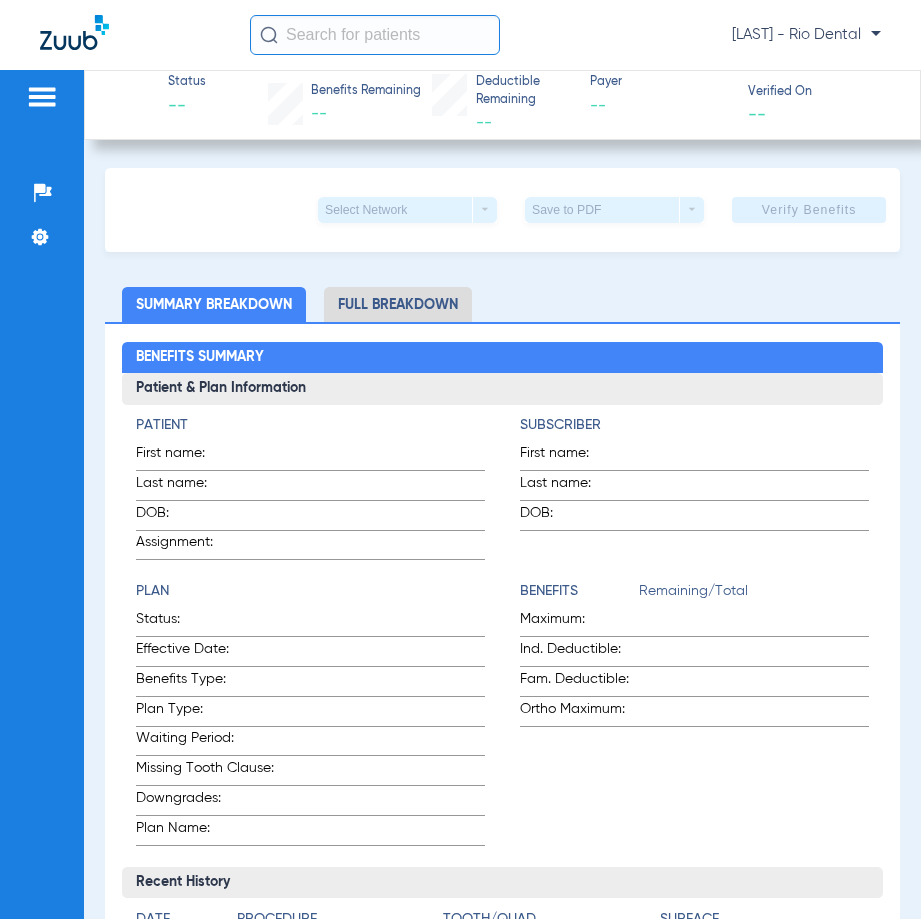 click 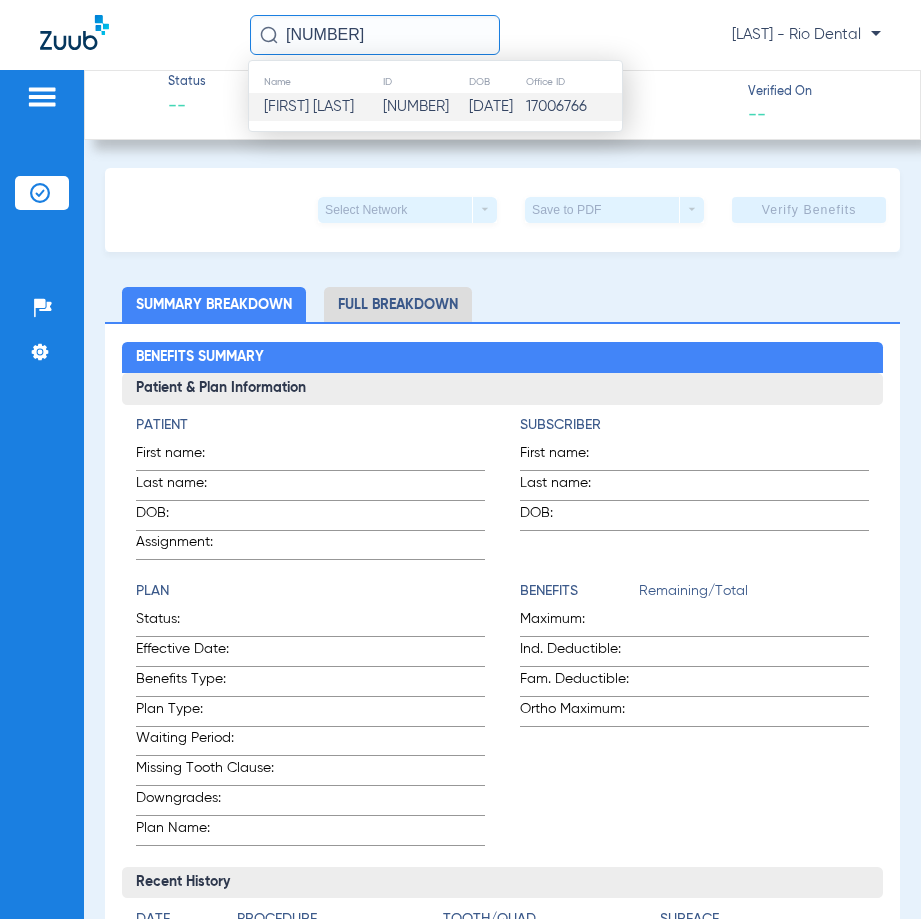 type on "16885" 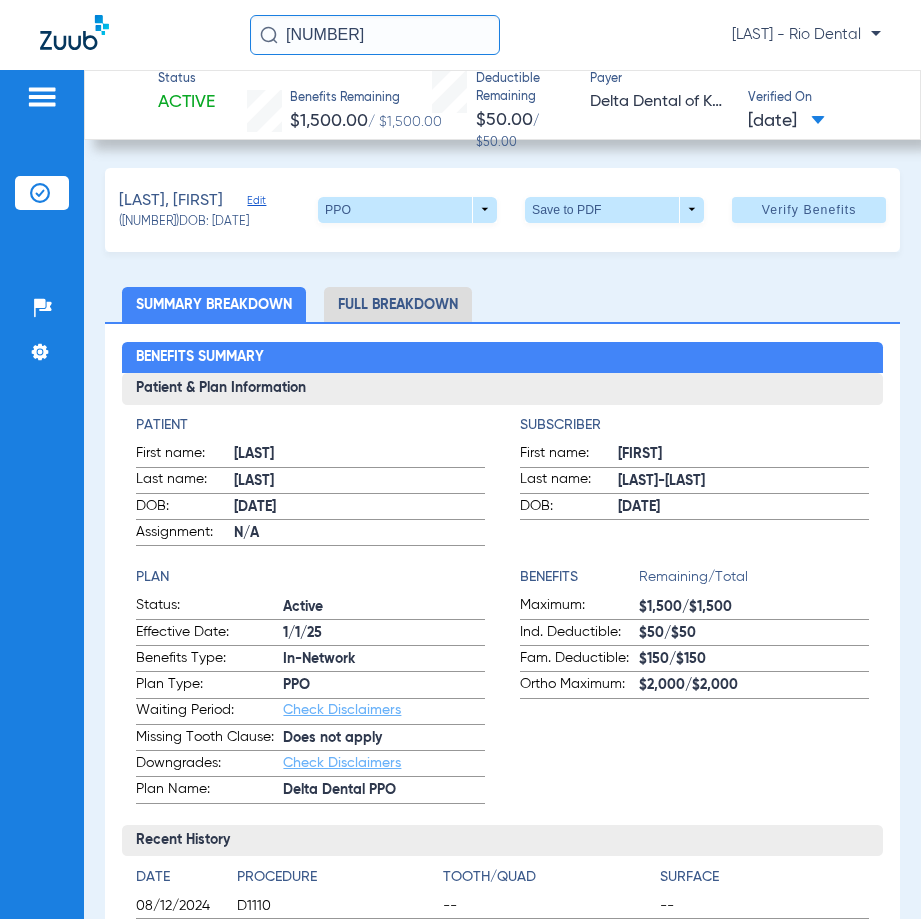 click on "Verify Benefits" 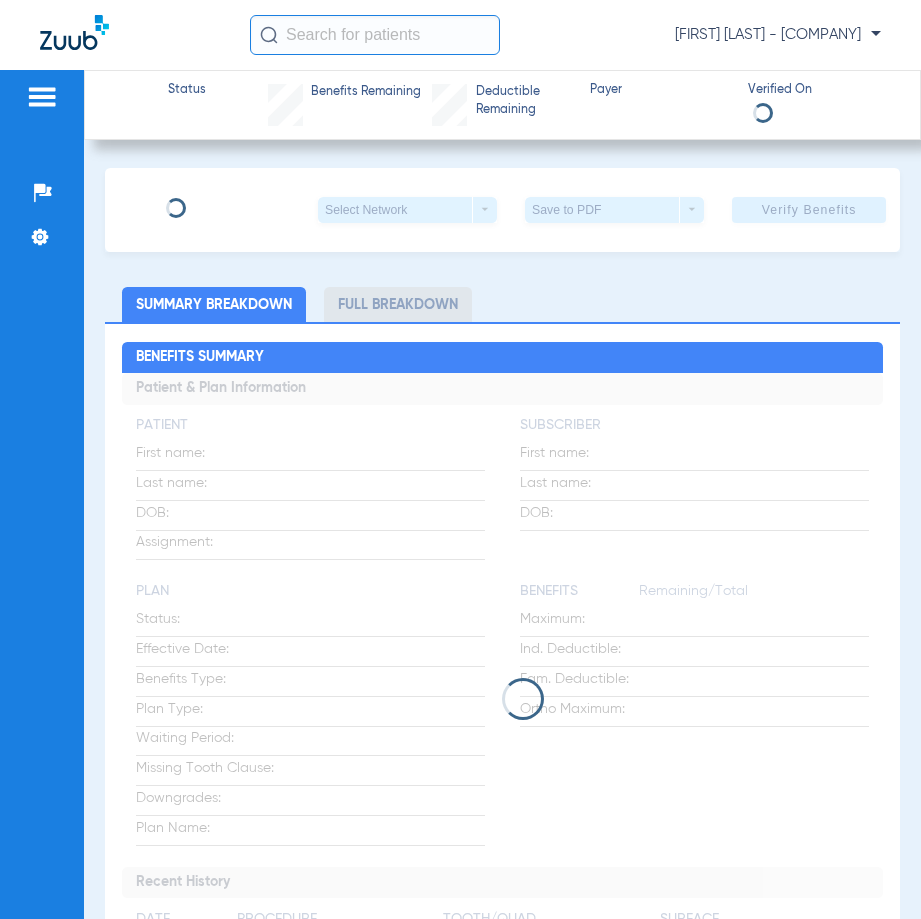scroll, scrollTop: 0, scrollLeft: 0, axis: both 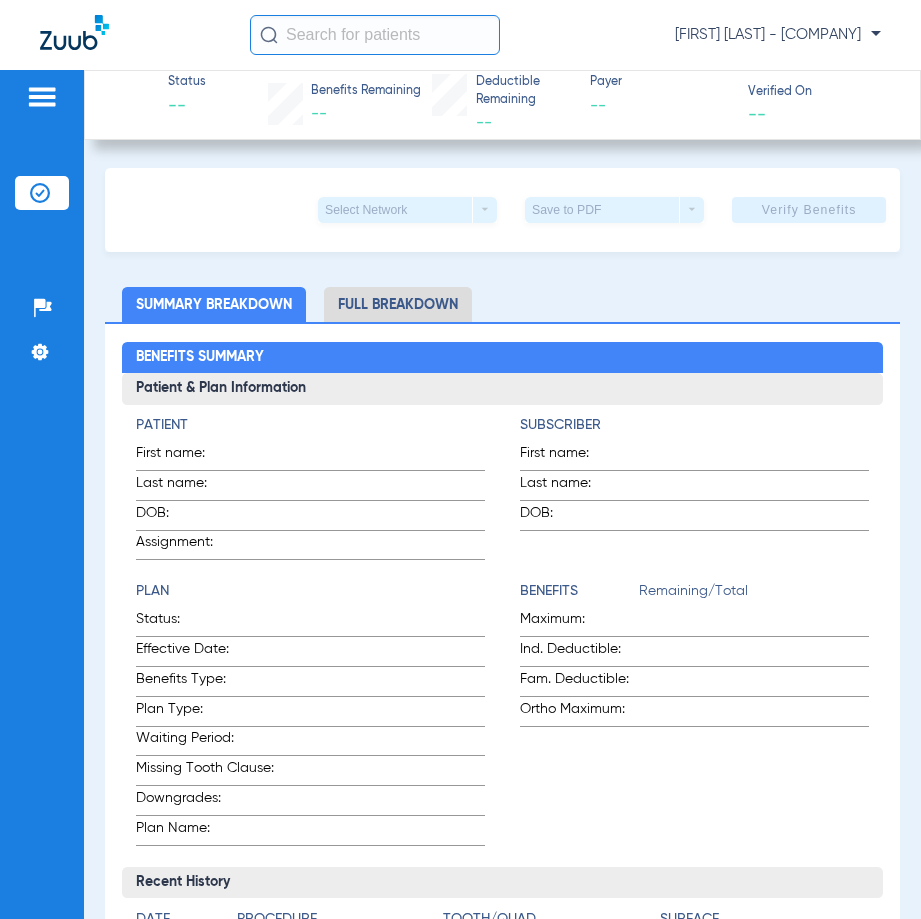 click 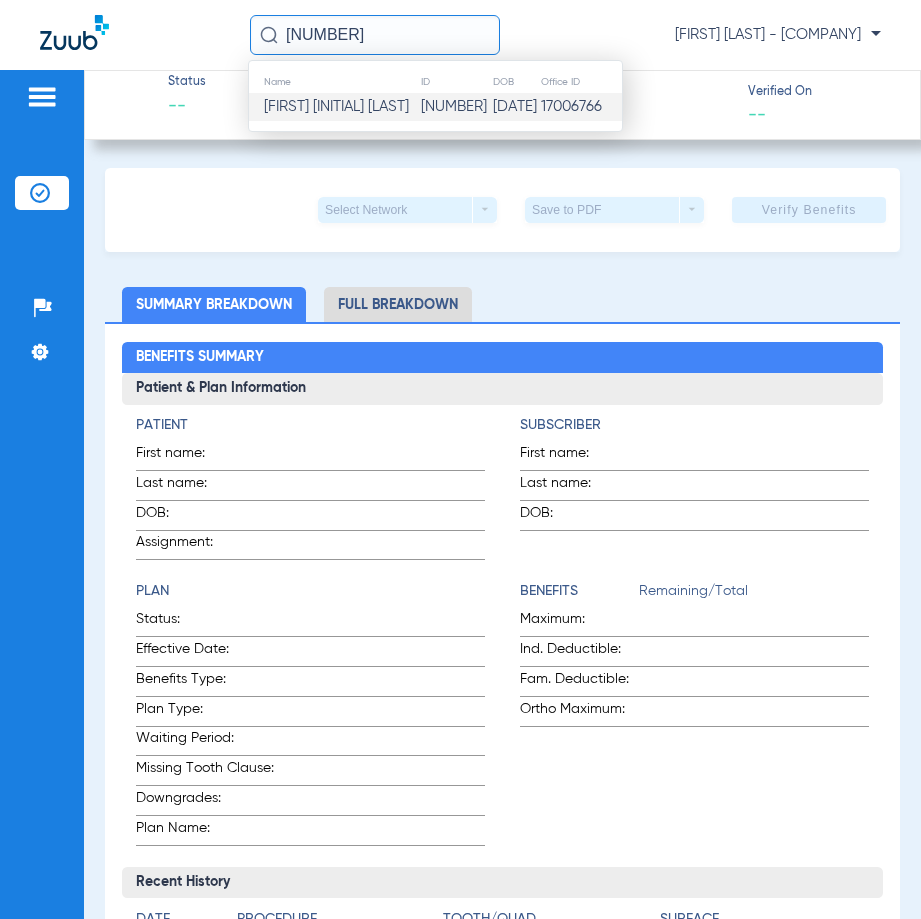type on "48415" 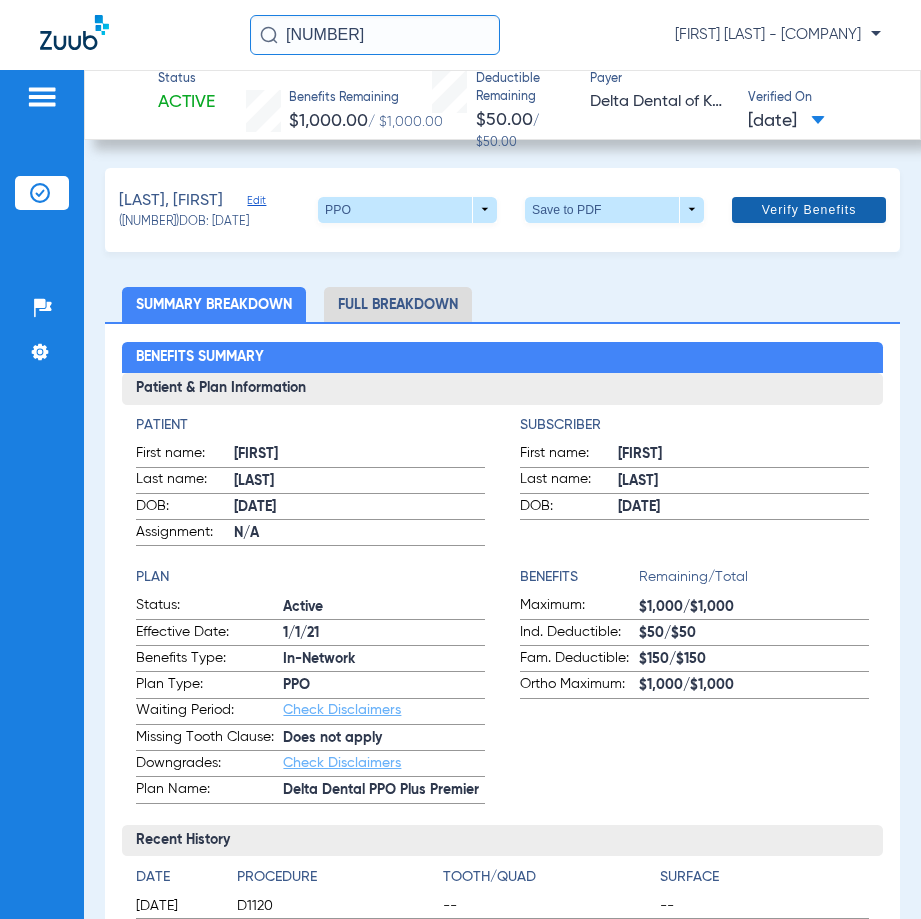 click 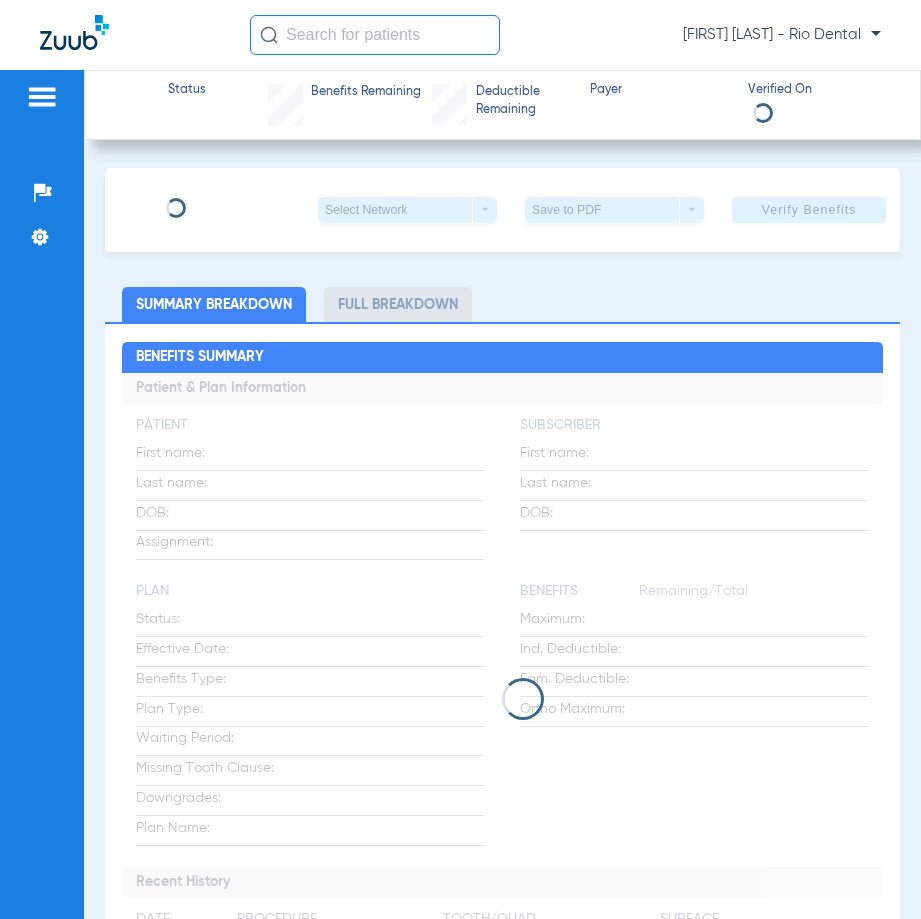 scroll, scrollTop: 0, scrollLeft: 0, axis: both 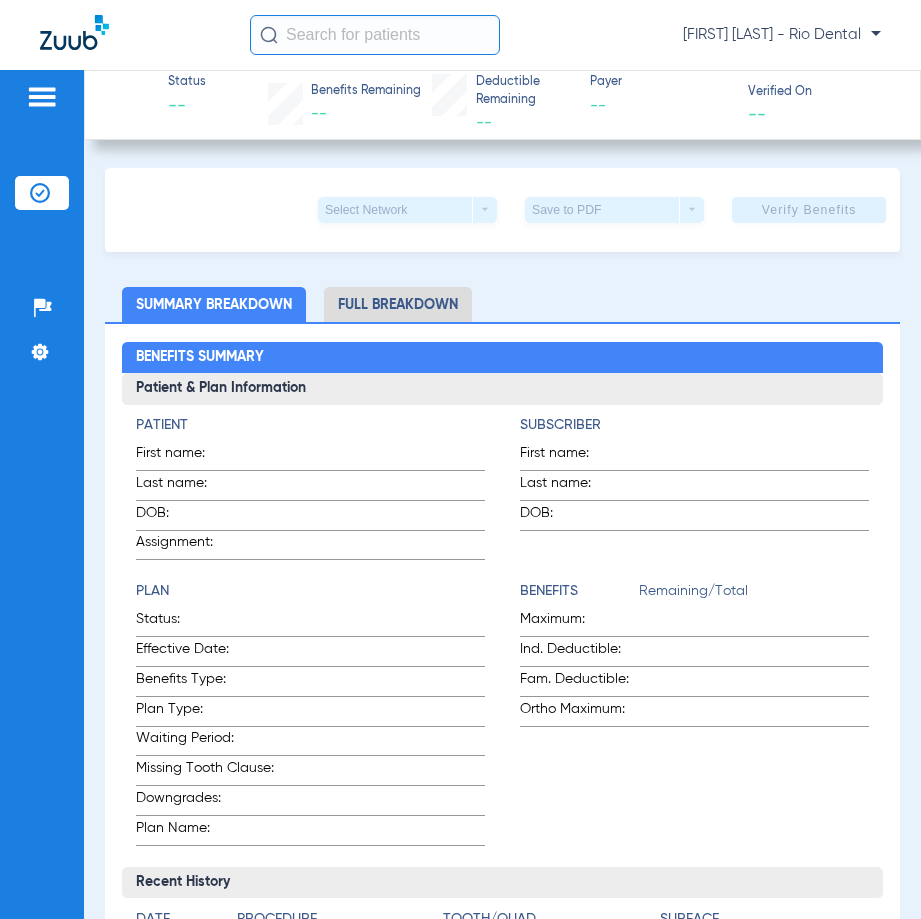 click 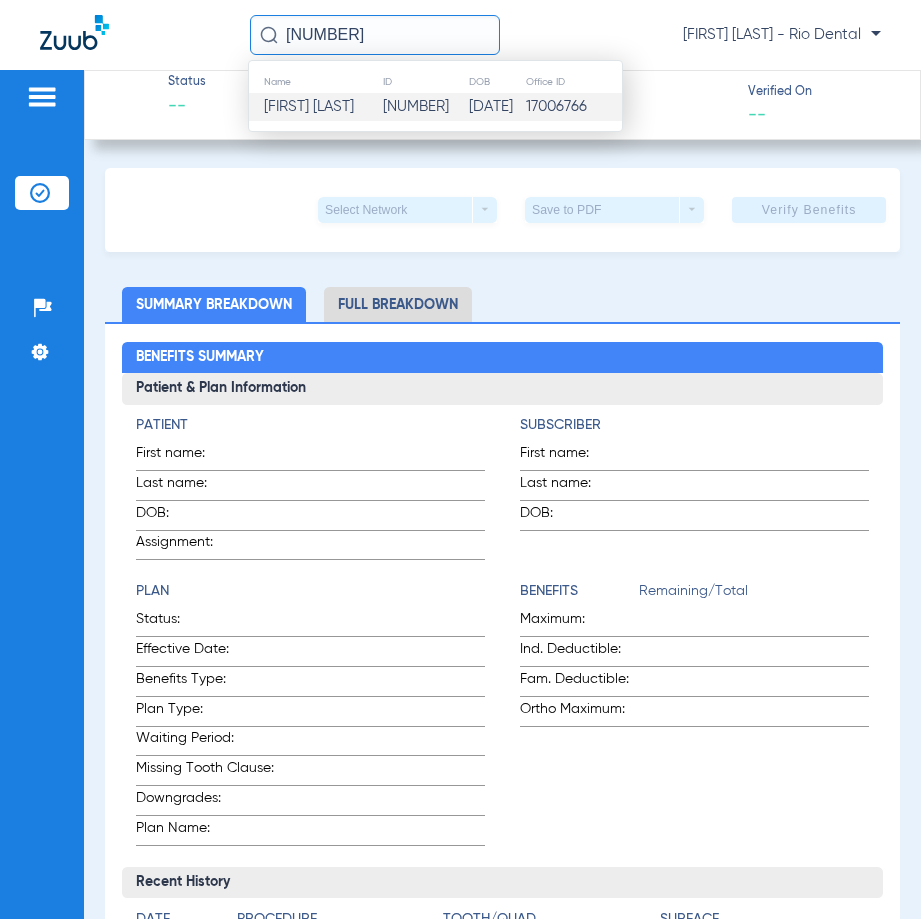 type on "47976" 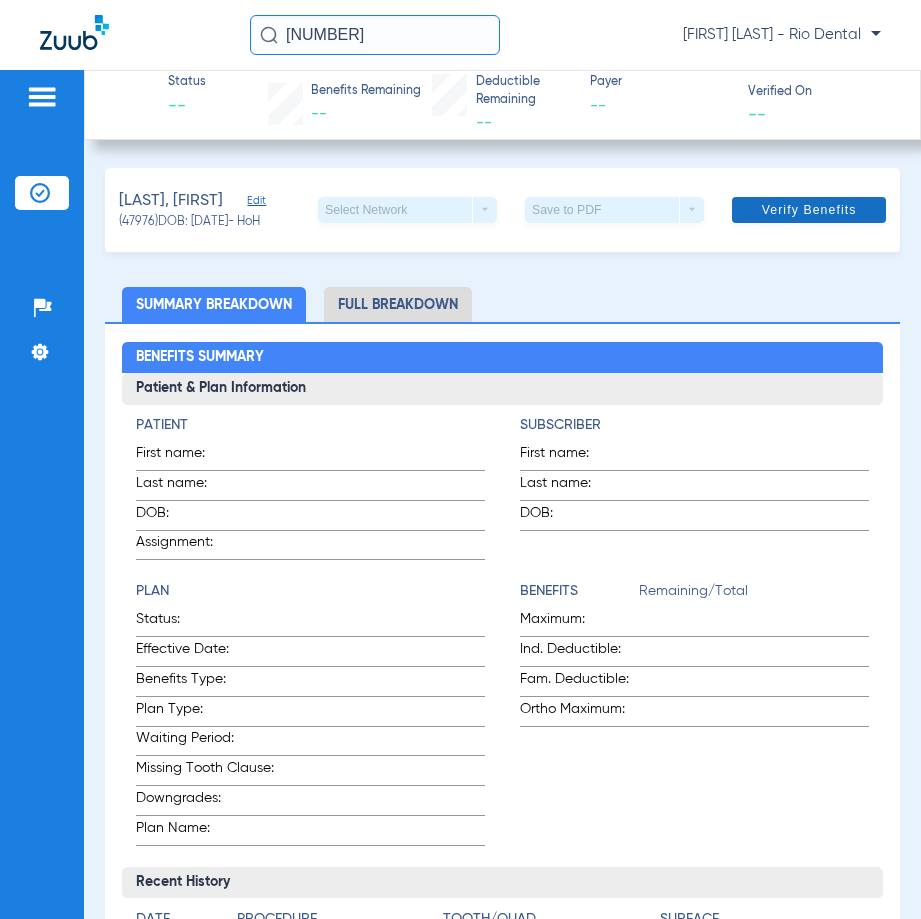 click on "Verify Benefits" 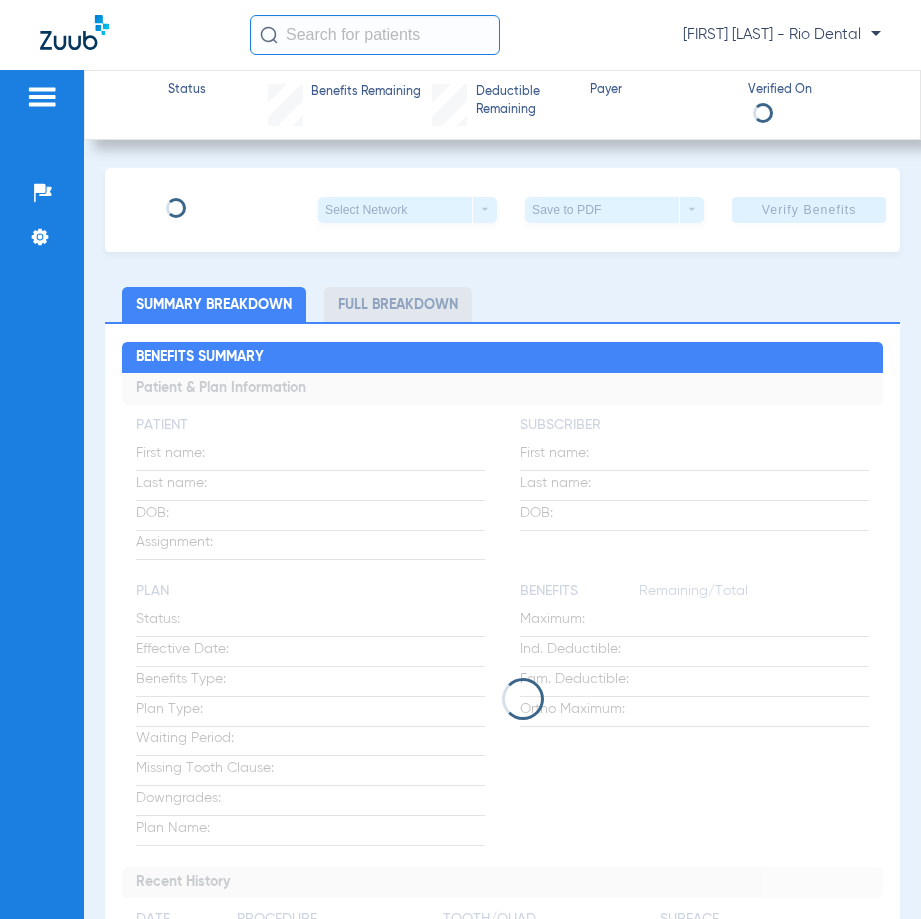 scroll, scrollTop: 0, scrollLeft: 0, axis: both 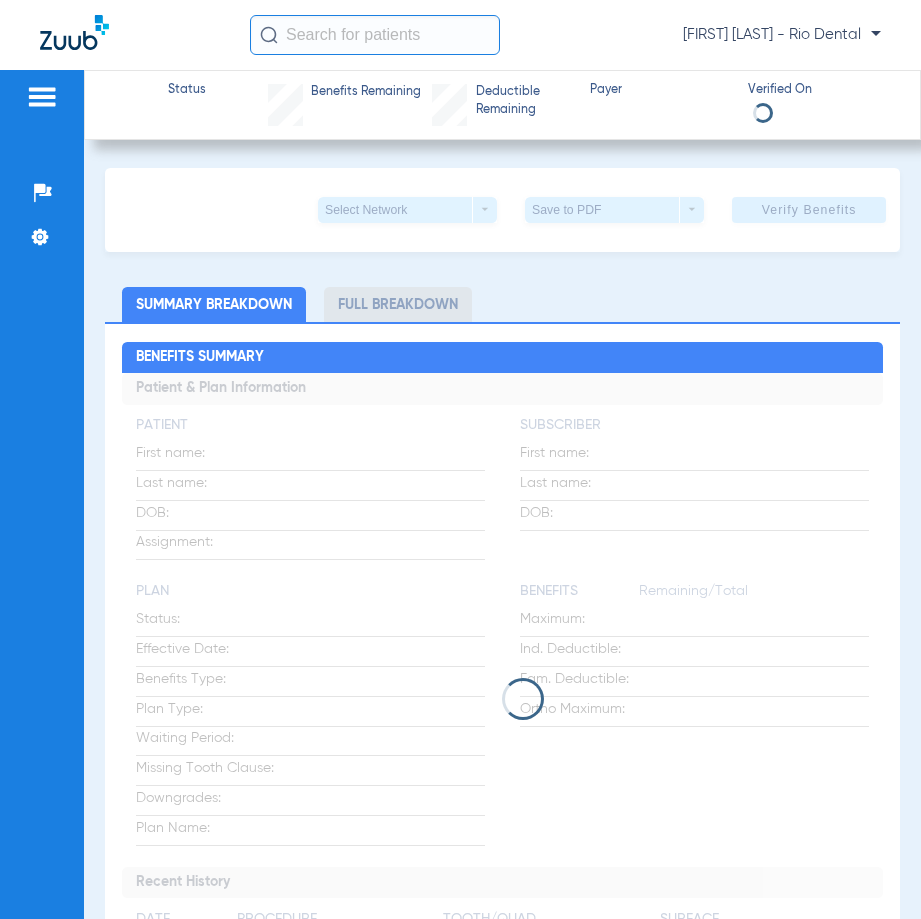 click 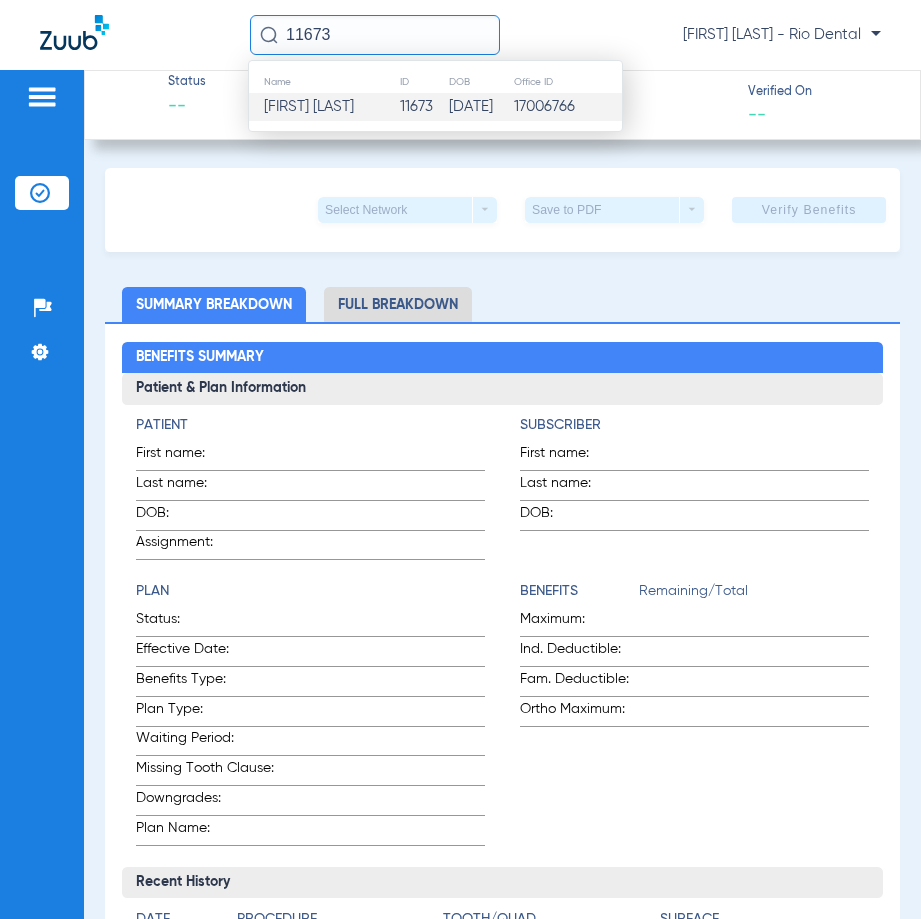 click on "Esteban Gauna" 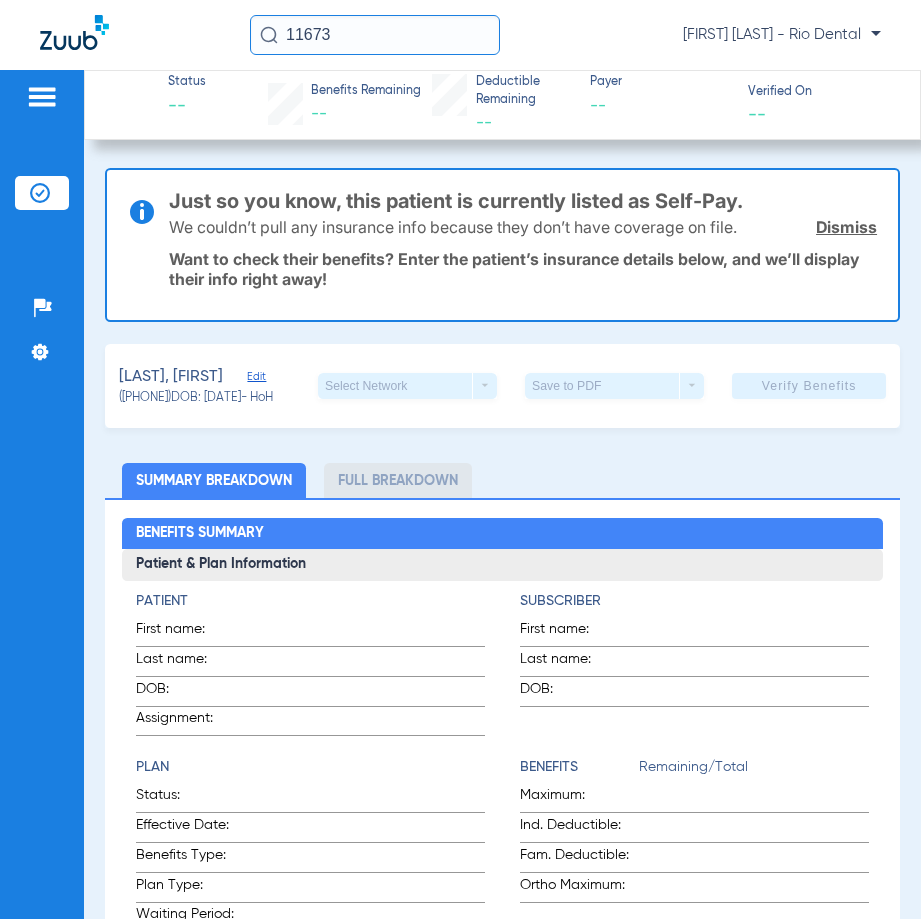 click on "Gauna, Esteban   Edit   (11673)   DOB: 09/23/1979   - HoH   Select Network  arrow_drop_down  Save to PDF  arrow_drop_down  Verify Benefits" 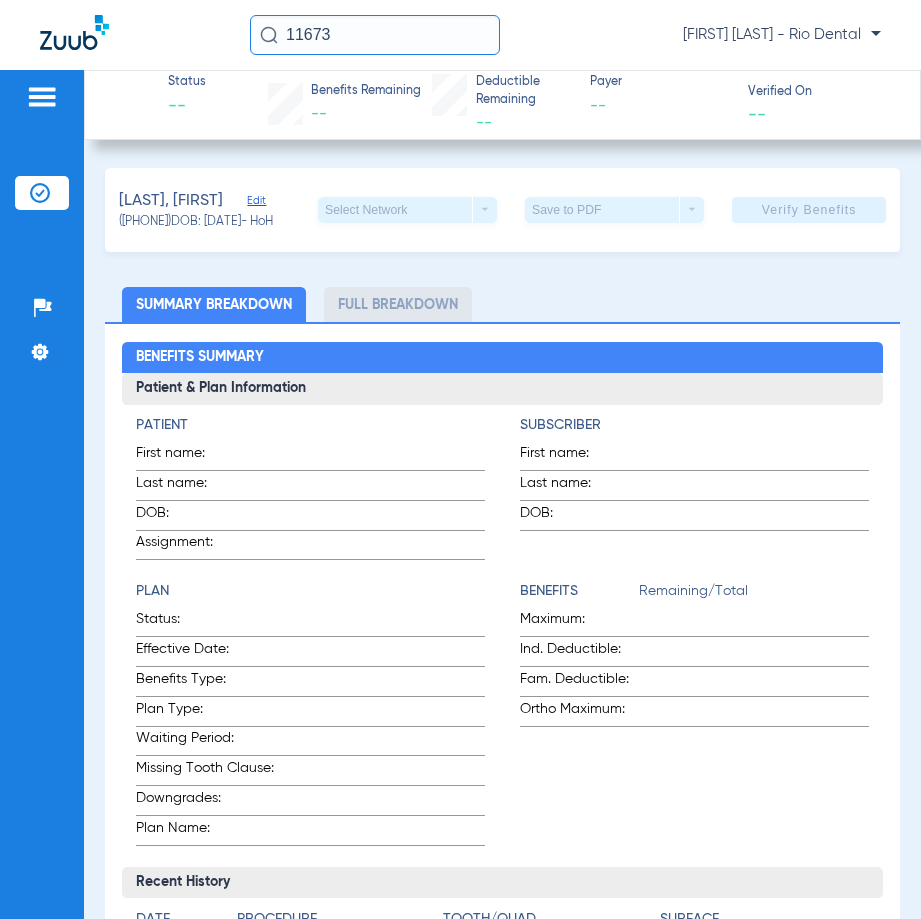 click on "Edit" 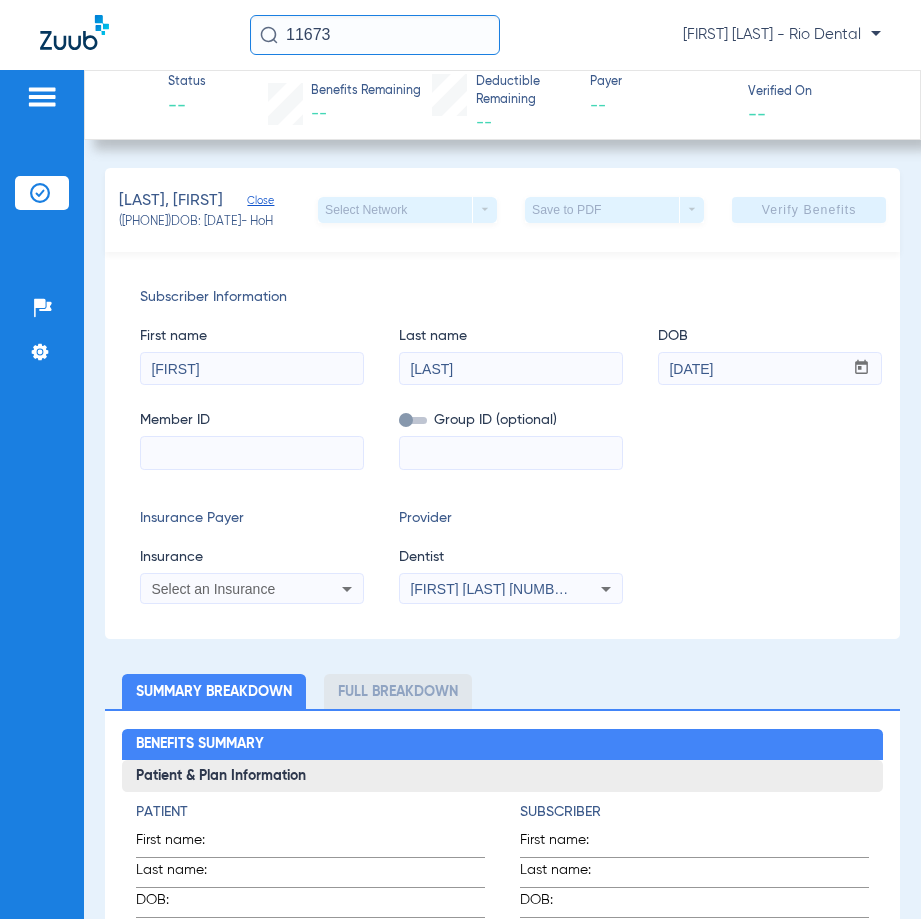 drag, startPoint x: 352, startPoint y: 40, endPoint x: 196, endPoint y: 53, distance: 156.54073 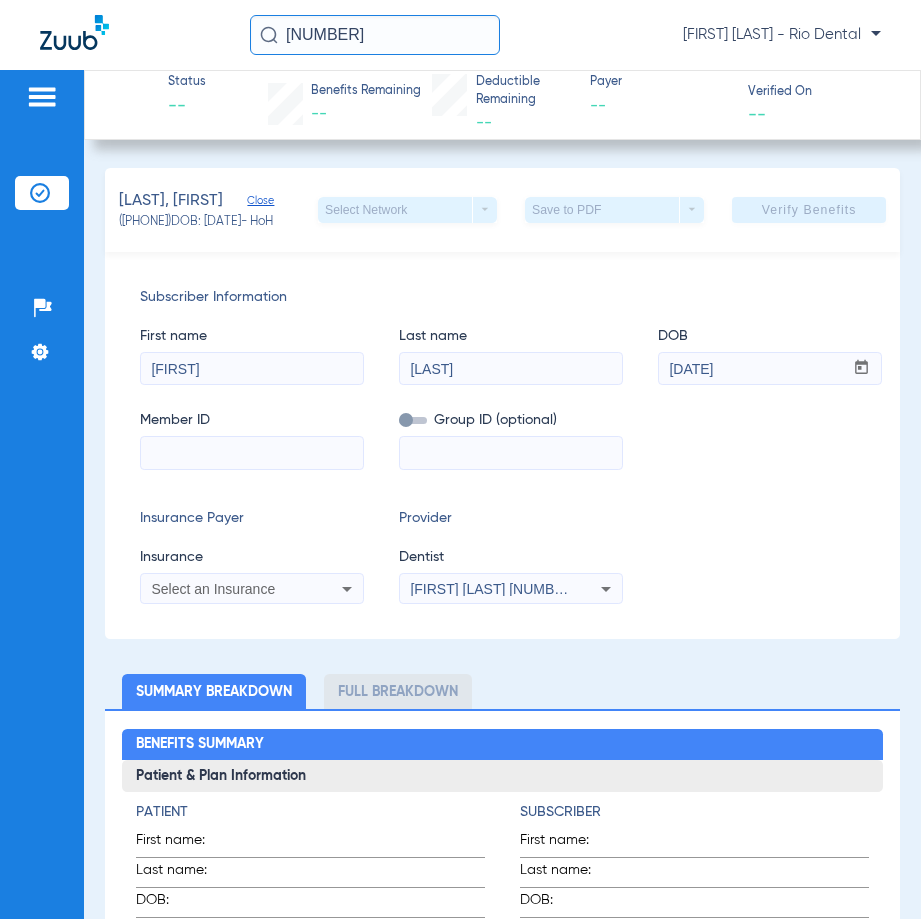type on "116473" 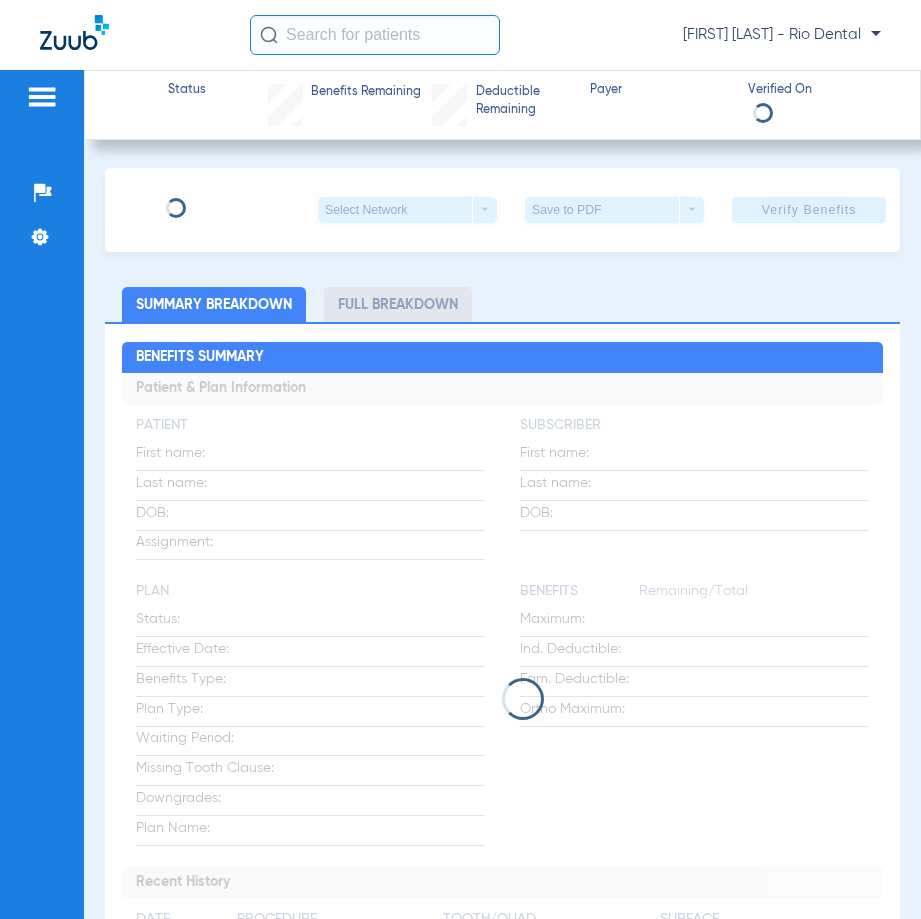 scroll, scrollTop: 0, scrollLeft: 0, axis: both 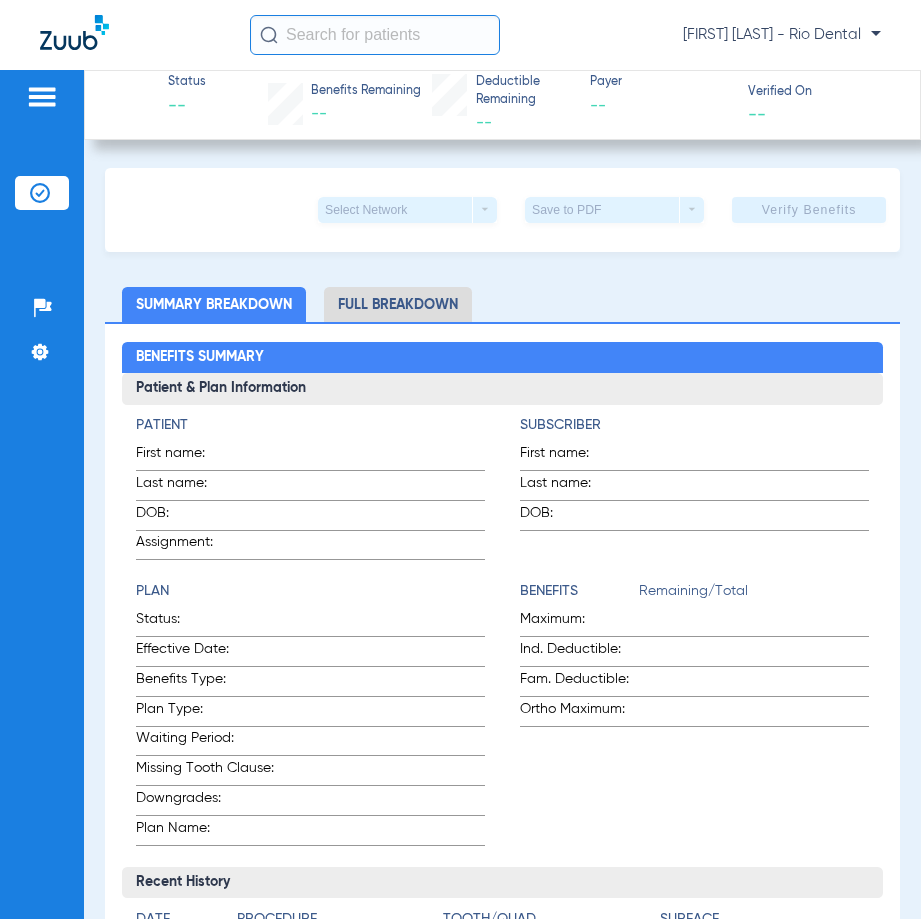 click 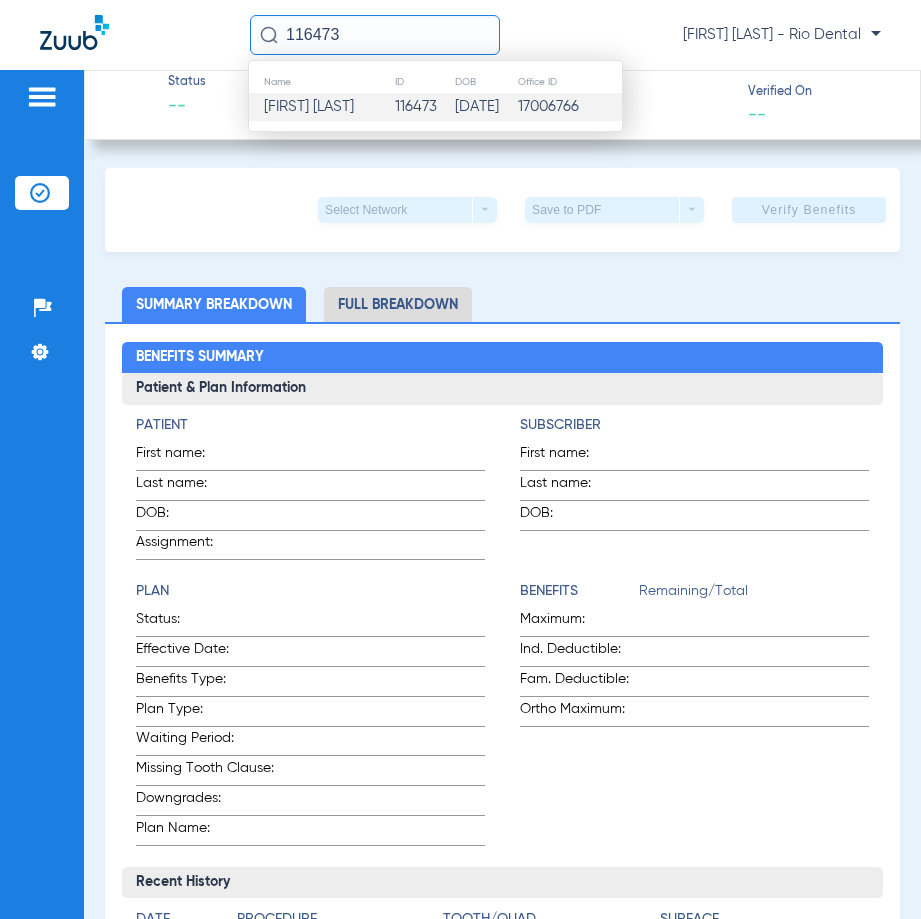type on "116473" 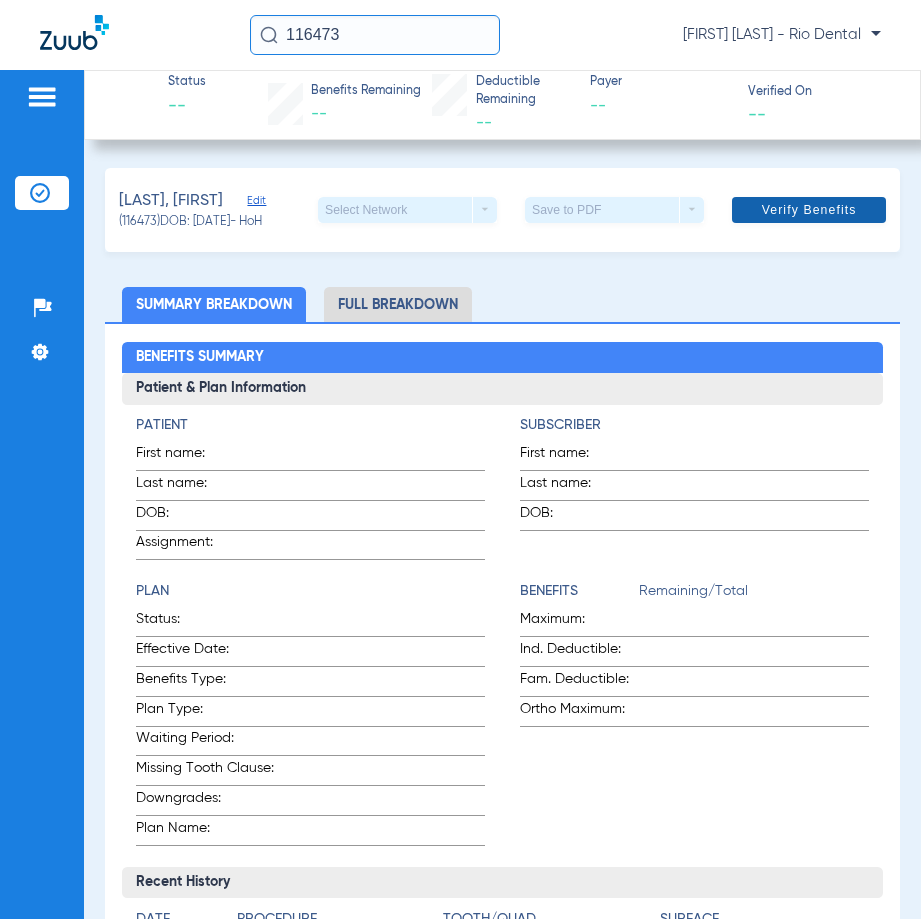 click on "Verify Benefits" 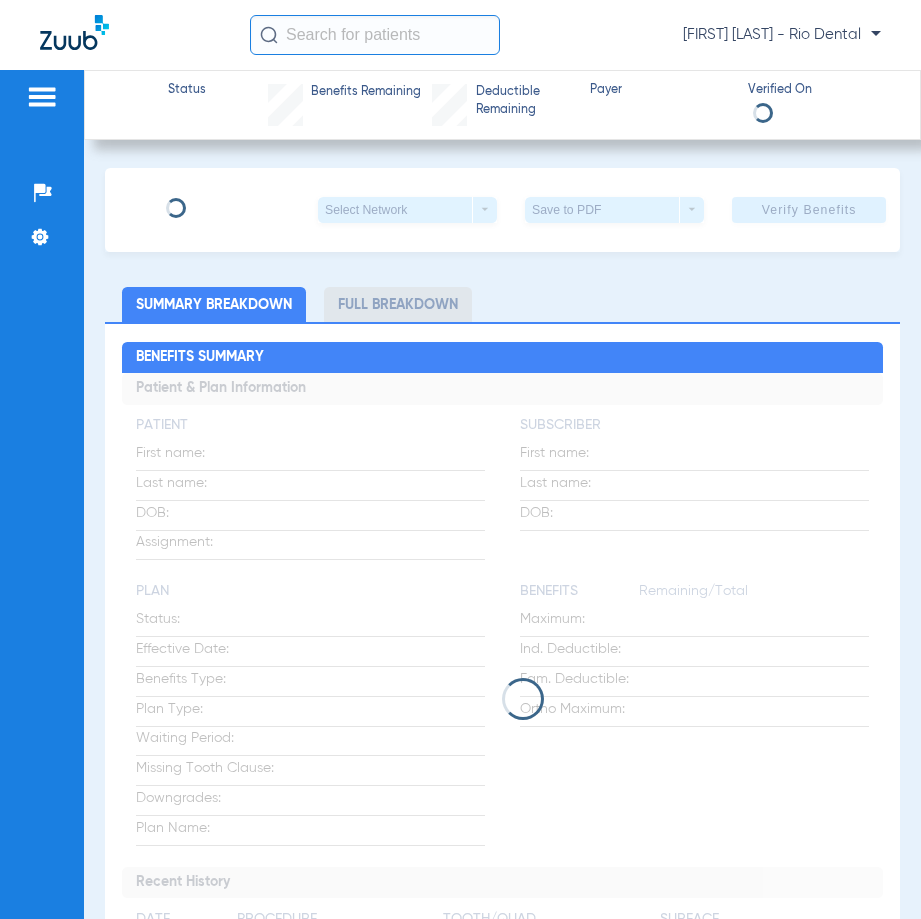 scroll, scrollTop: 0, scrollLeft: 0, axis: both 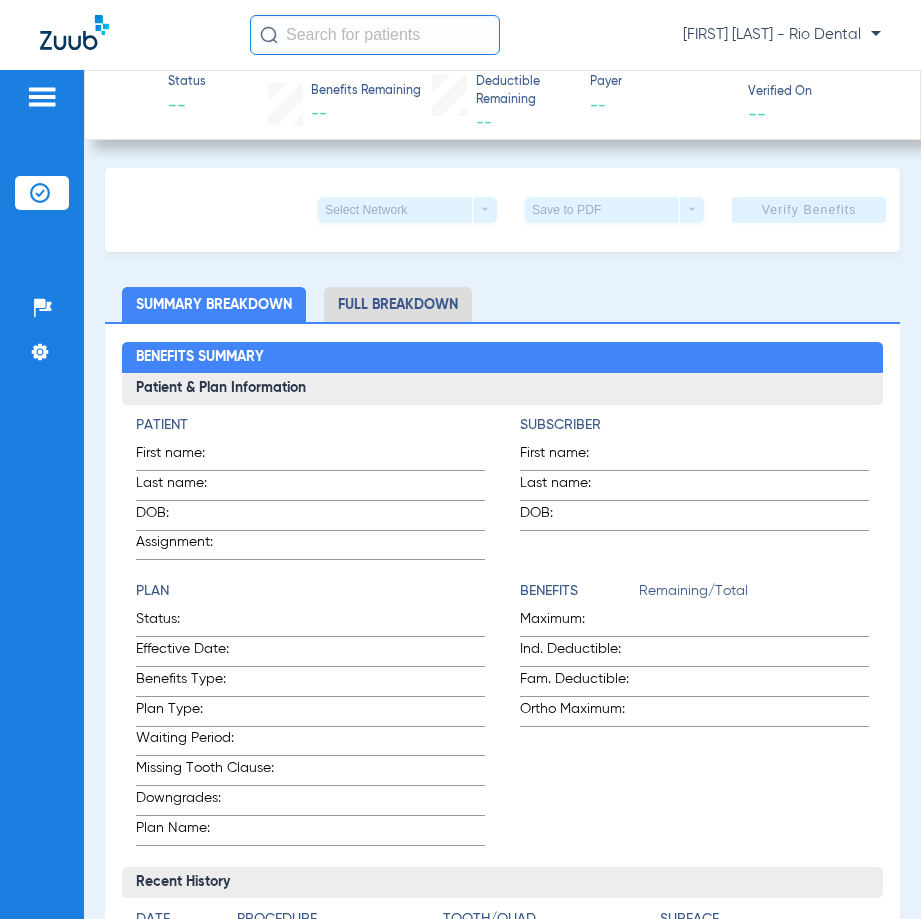 click 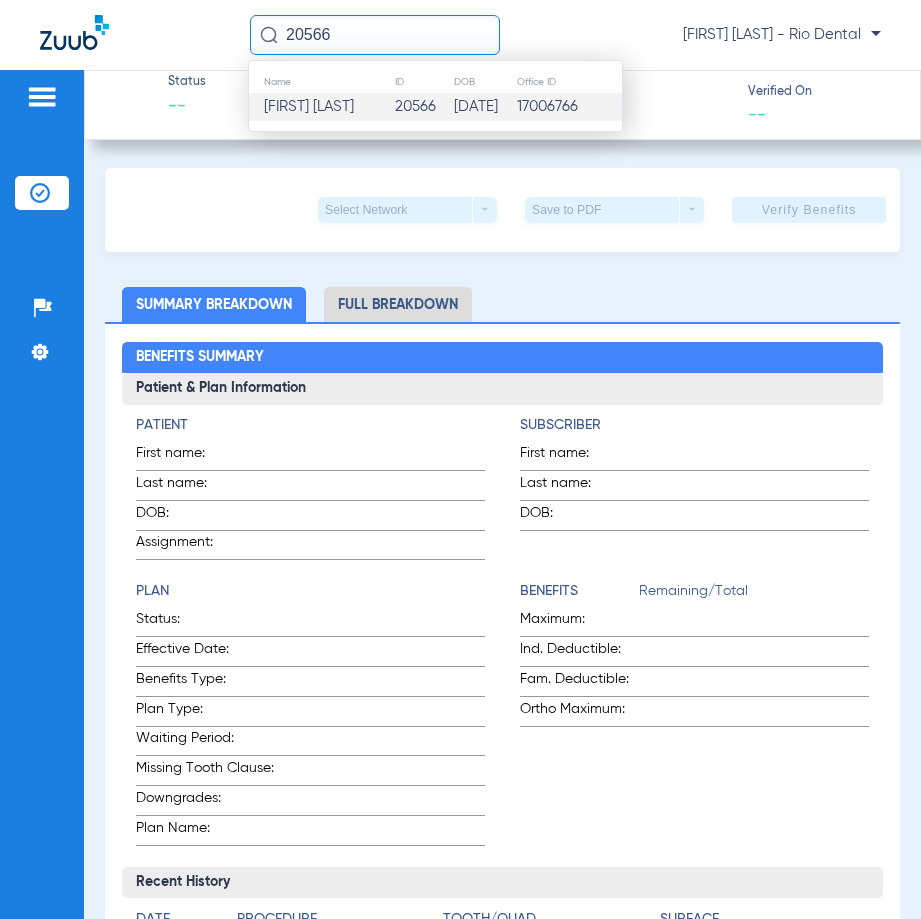 type on "20566" 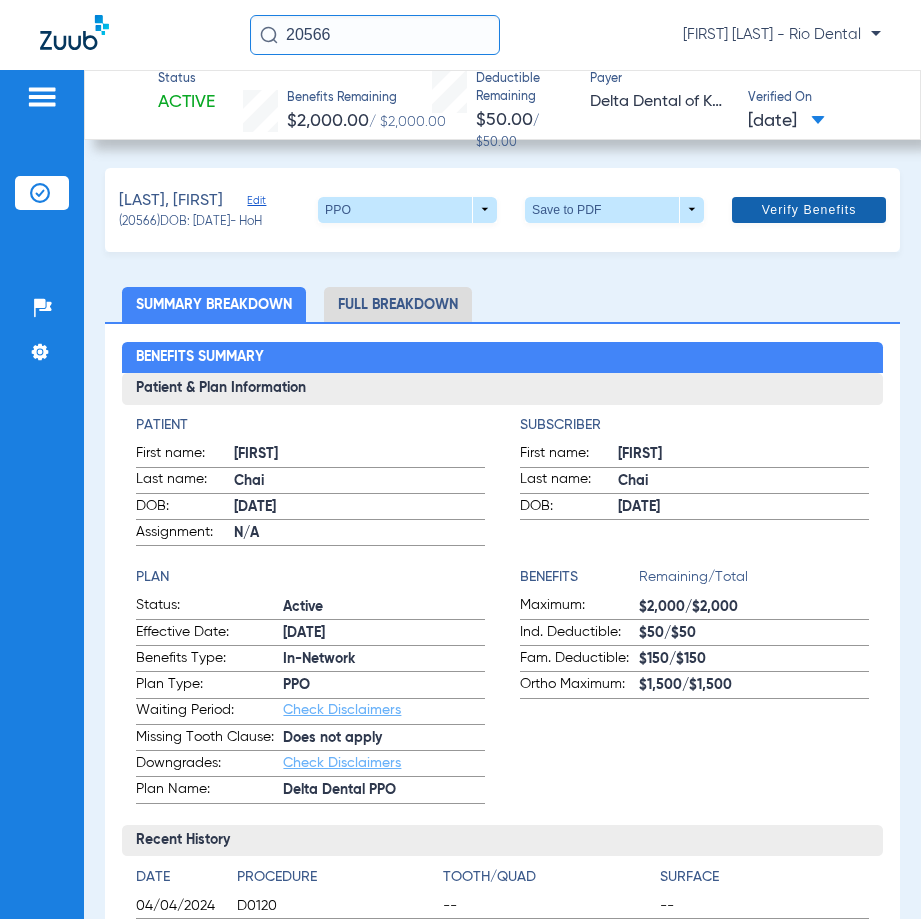 click 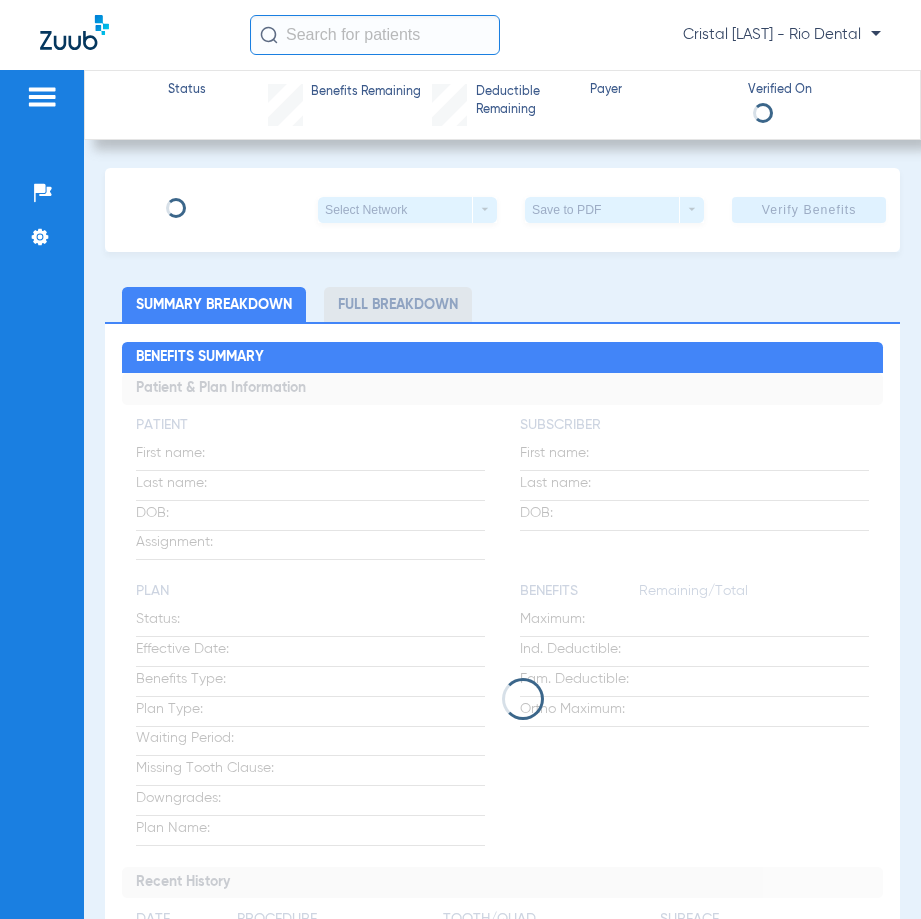 scroll, scrollTop: 0, scrollLeft: 0, axis: both 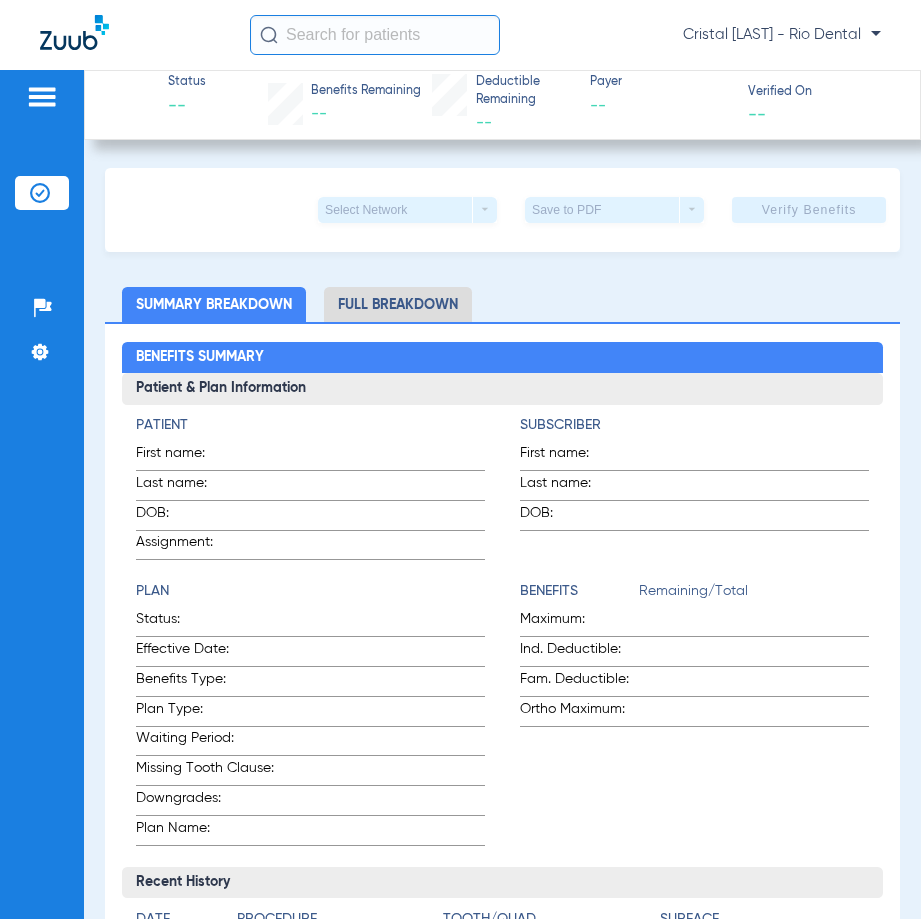 click 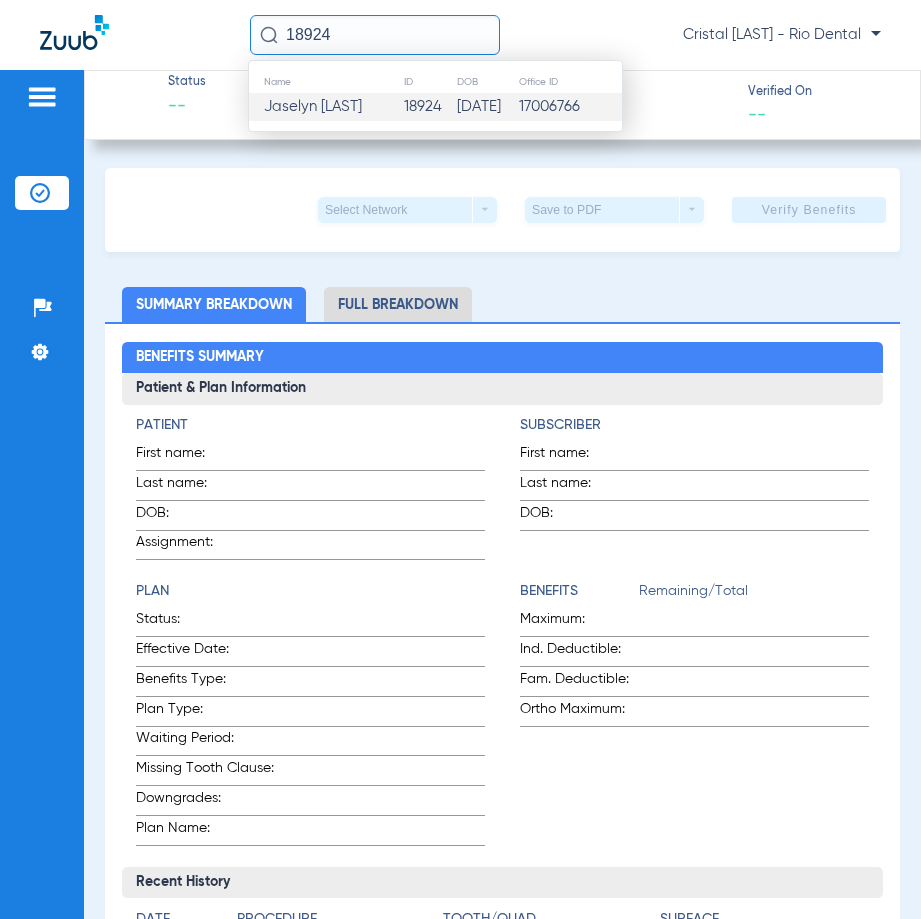 type on "18924" 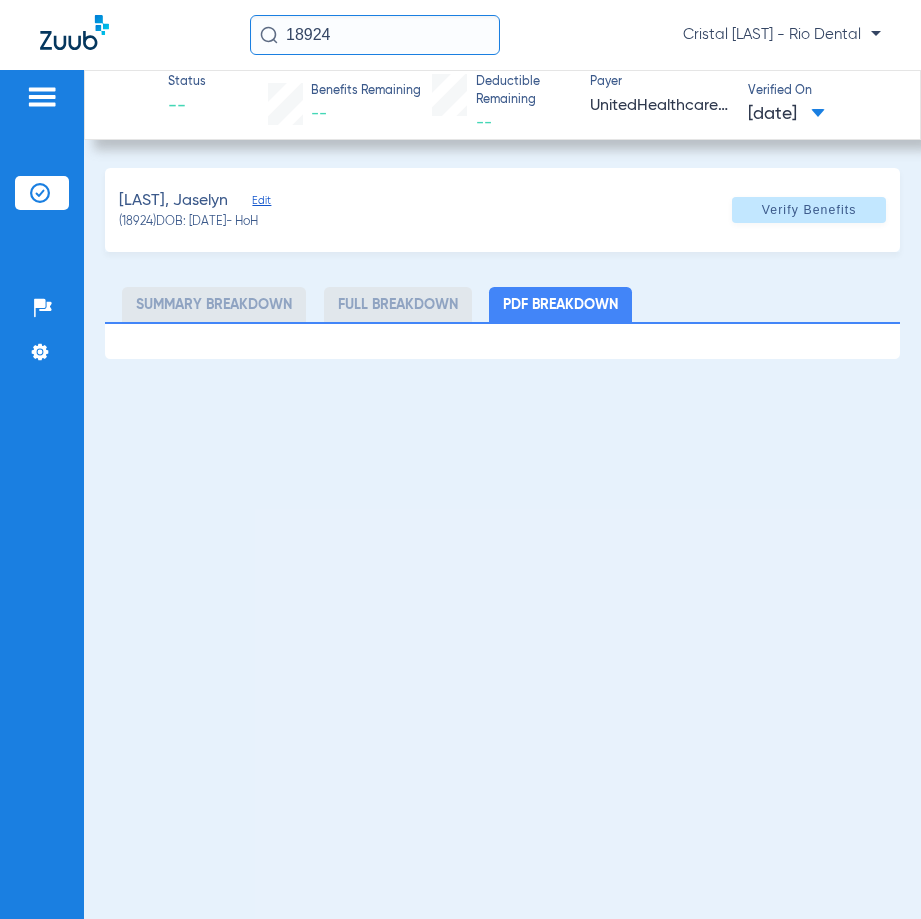 click on "Verify Benefits" 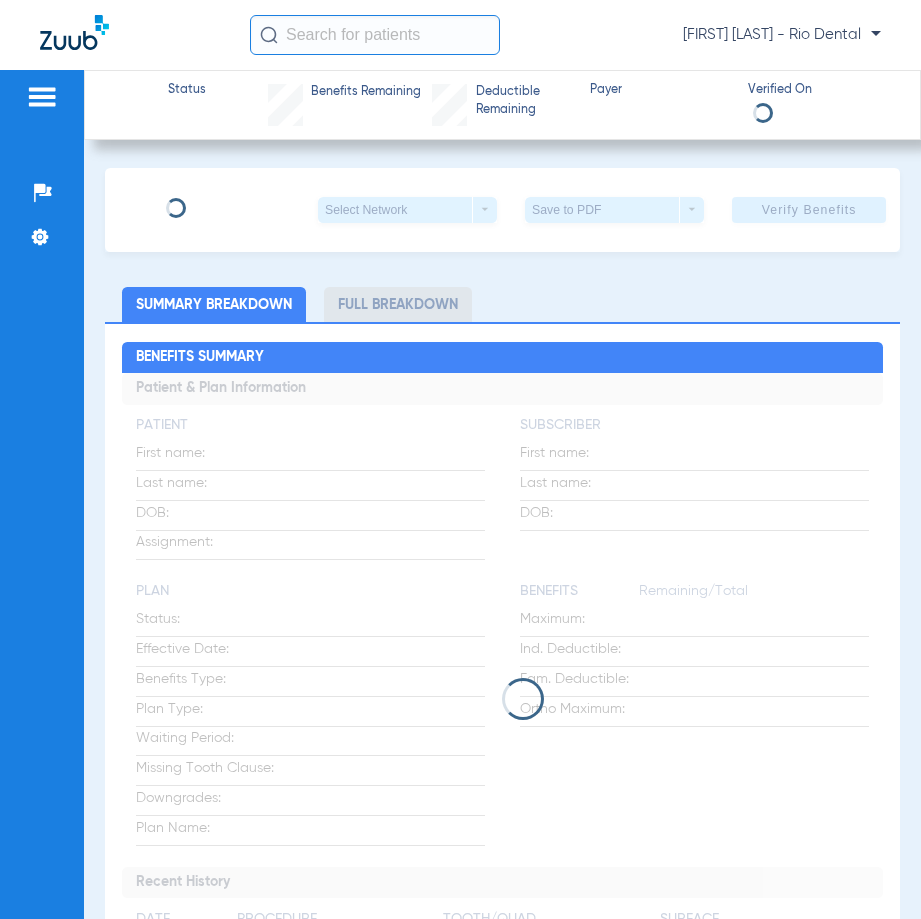 scroll, scrollTop: 0, scrollLeft: 0, axis: both 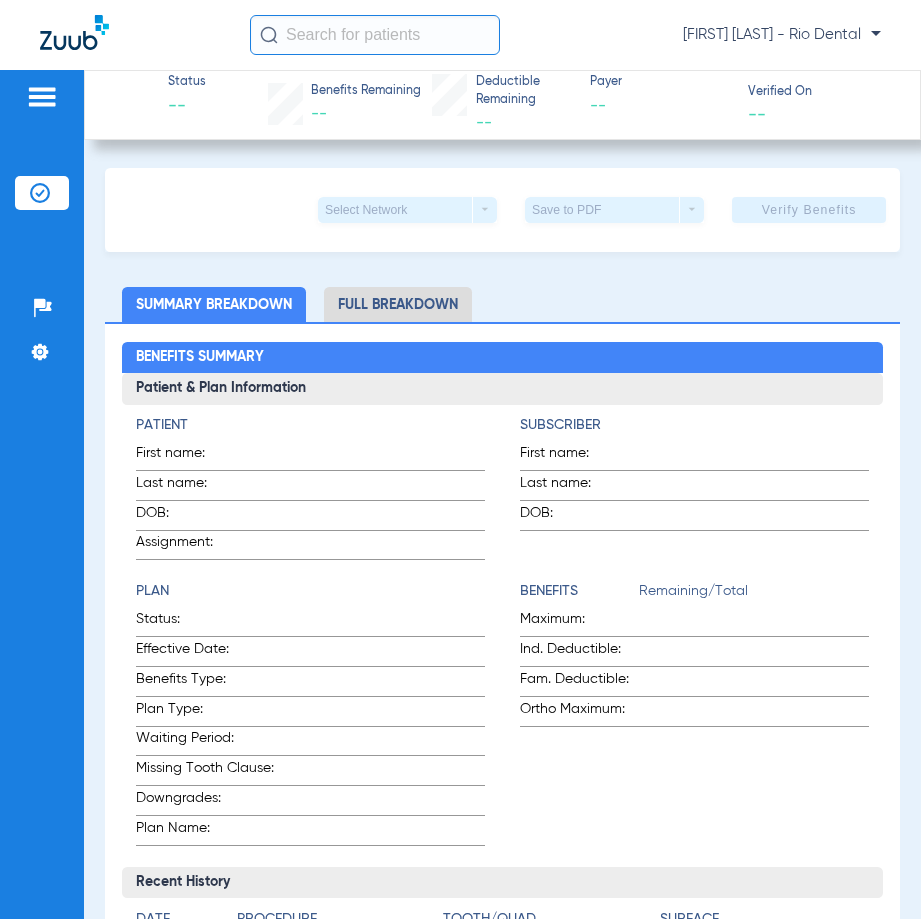 click 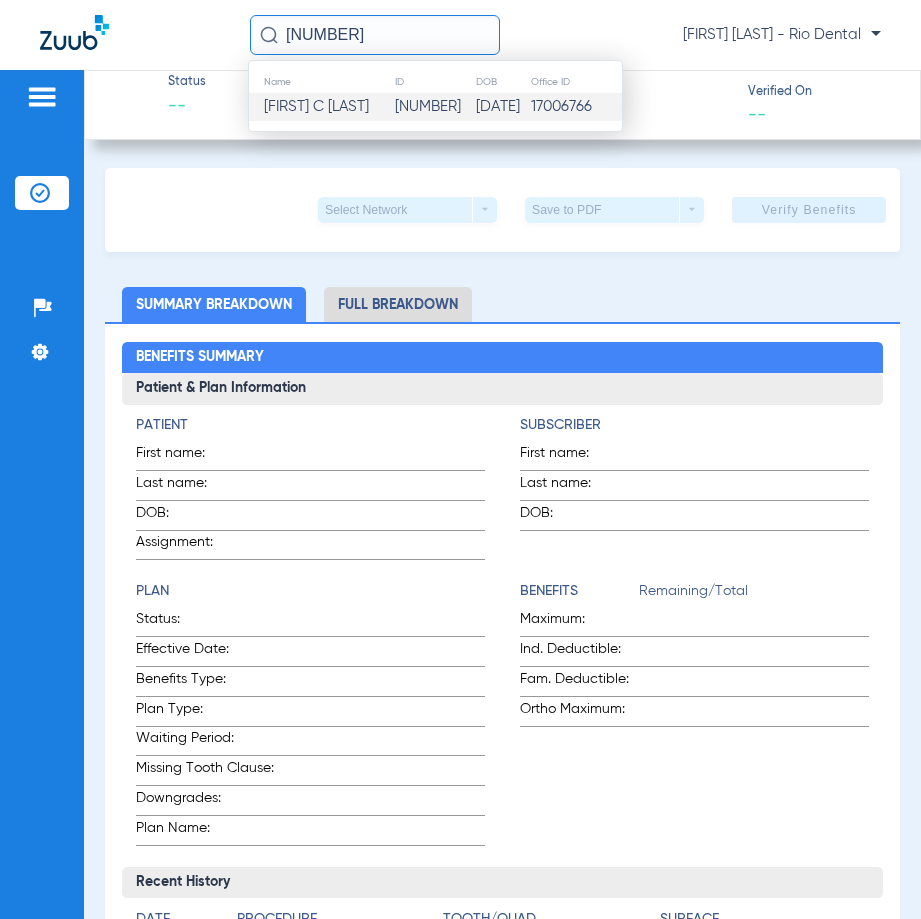 type on "17050" 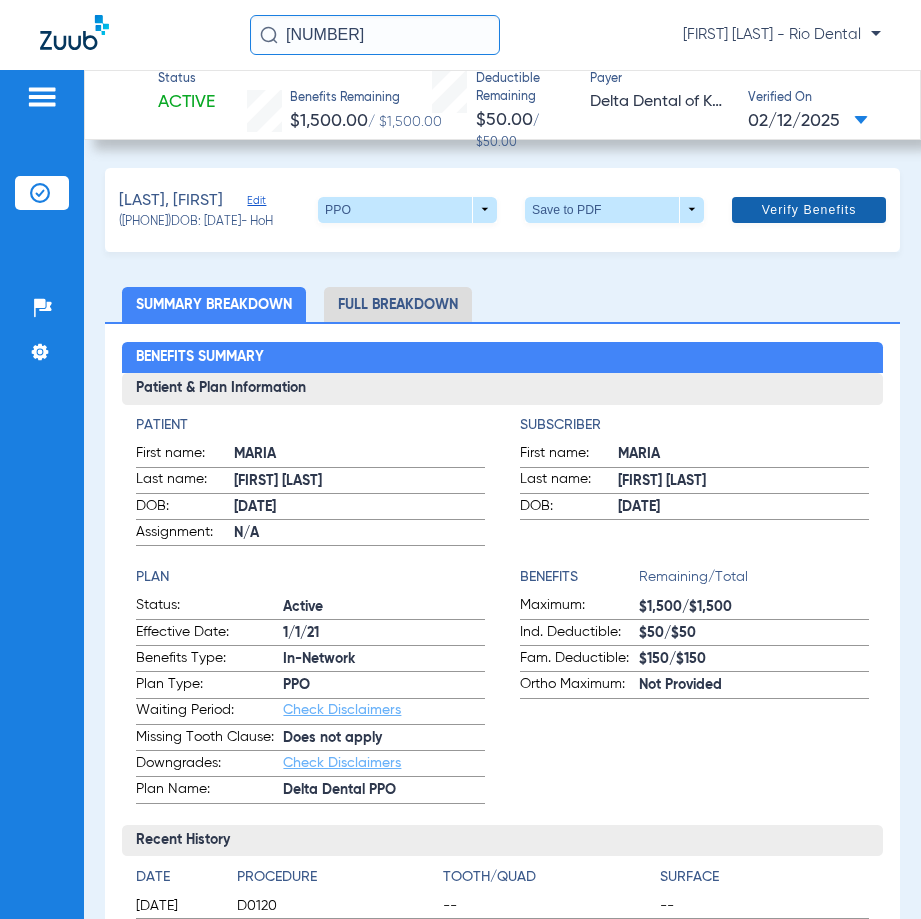 click on "Verify Benefits" 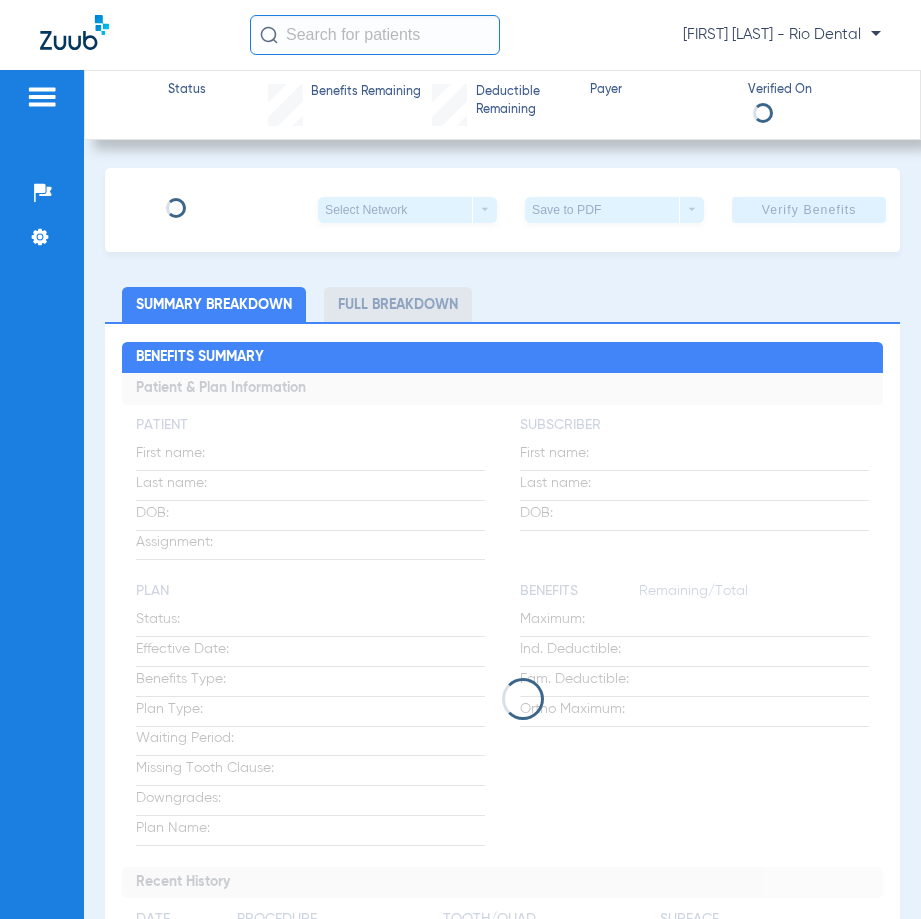 scroll, scrollTop: 0, scrollLeft: 0, axis: both 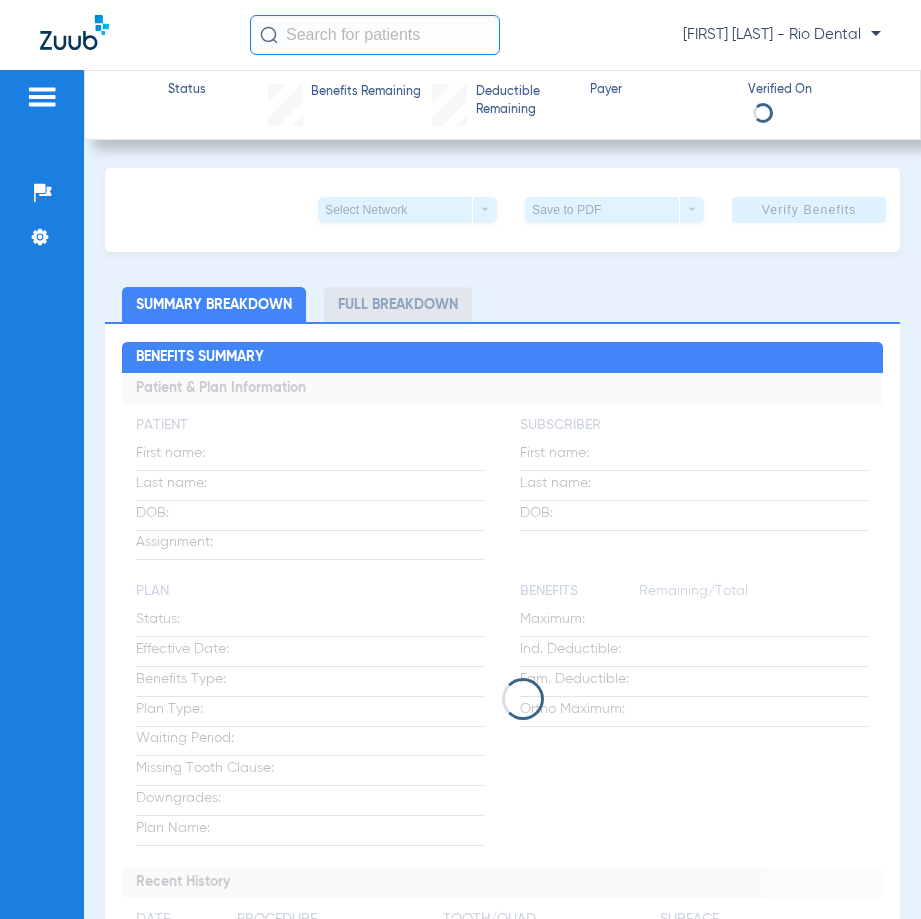 click 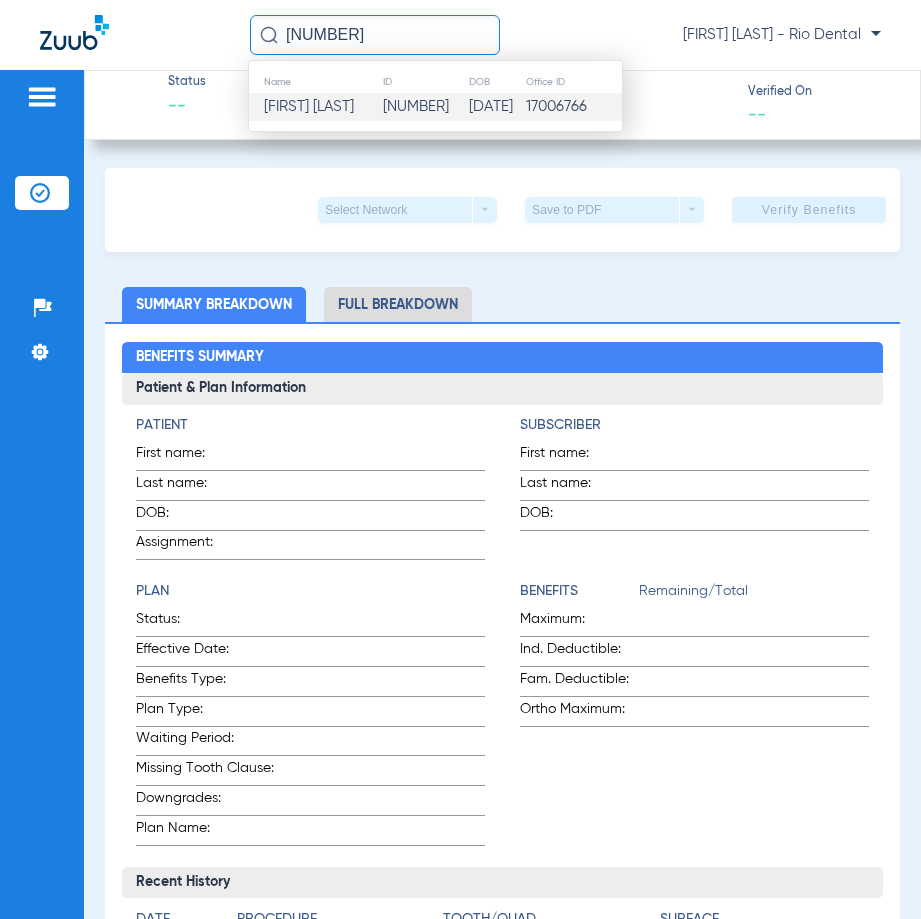type on "[NUMBER]" 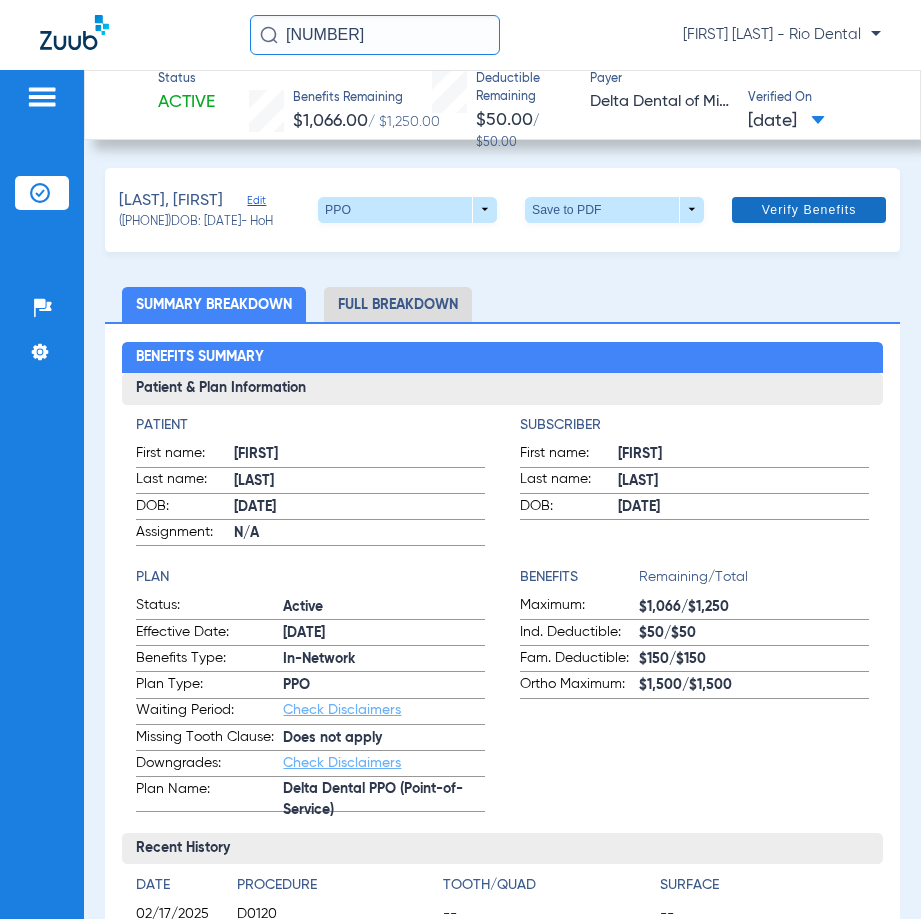 click 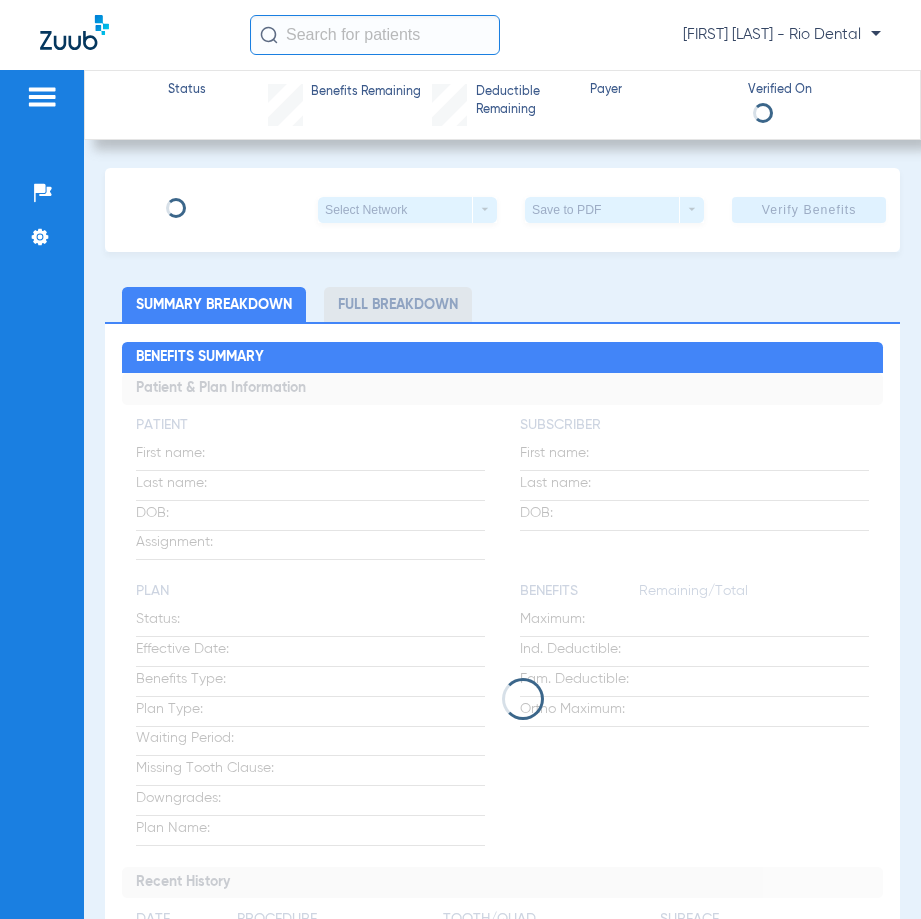 scroll, scrollTop: 0, scrollLeft: 0, axis: both 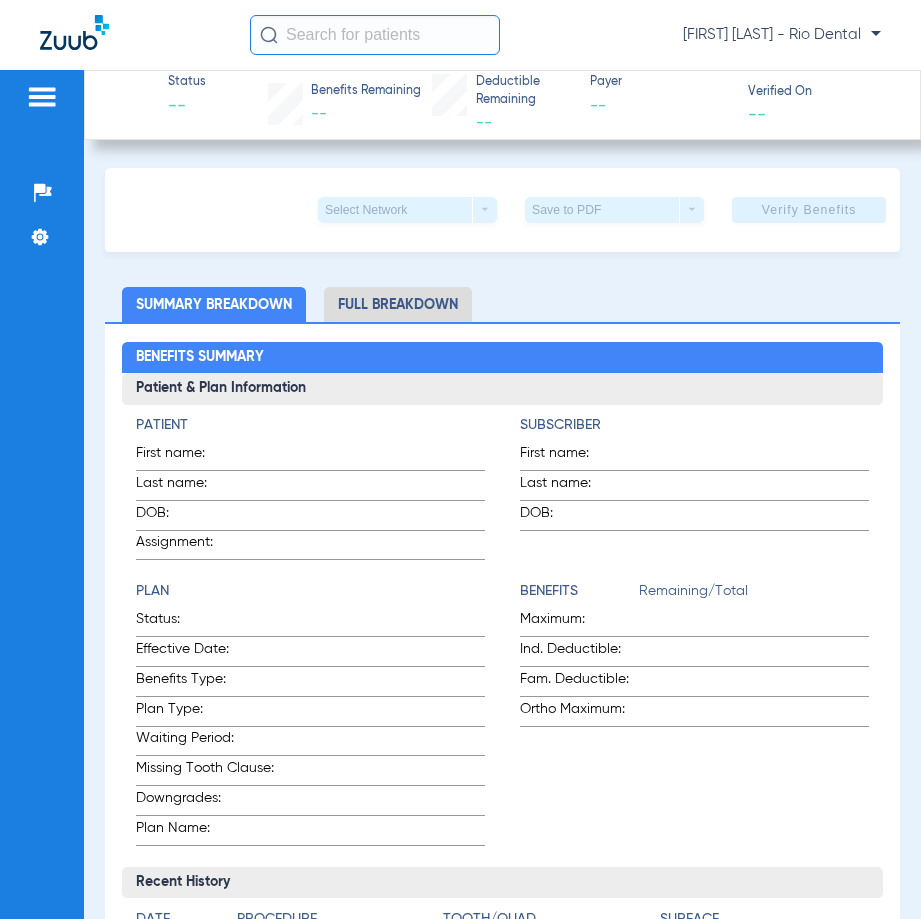 click 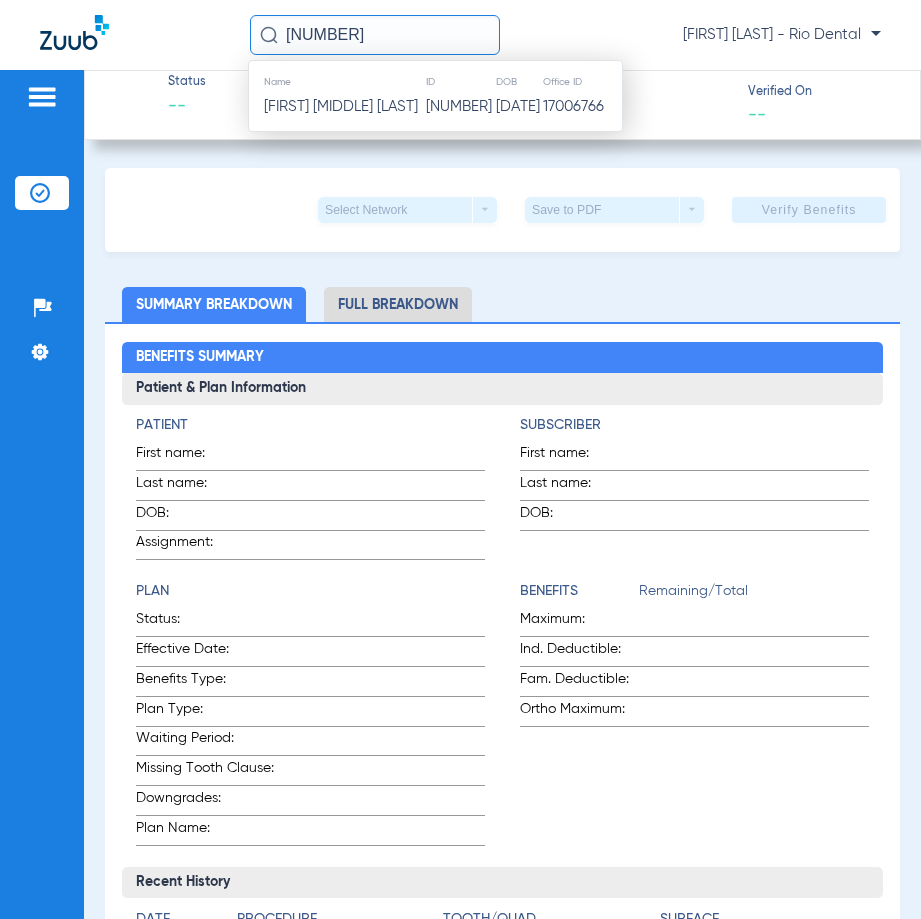 type on "3227" 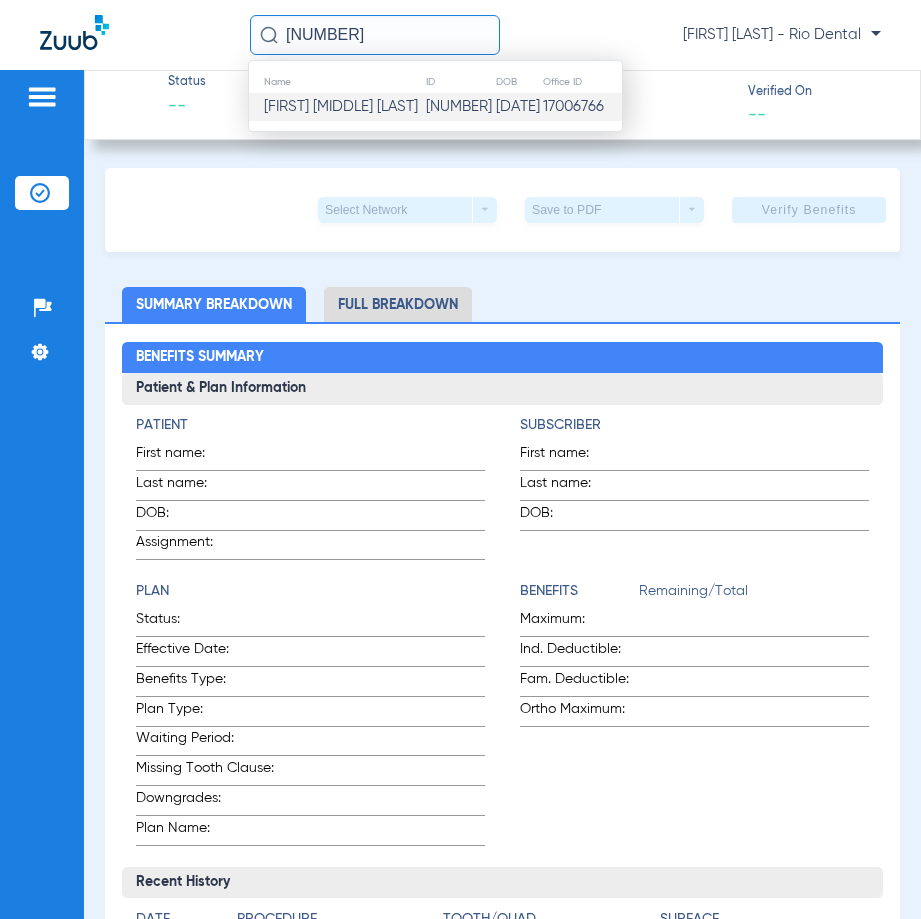 click on "10/14/1957" 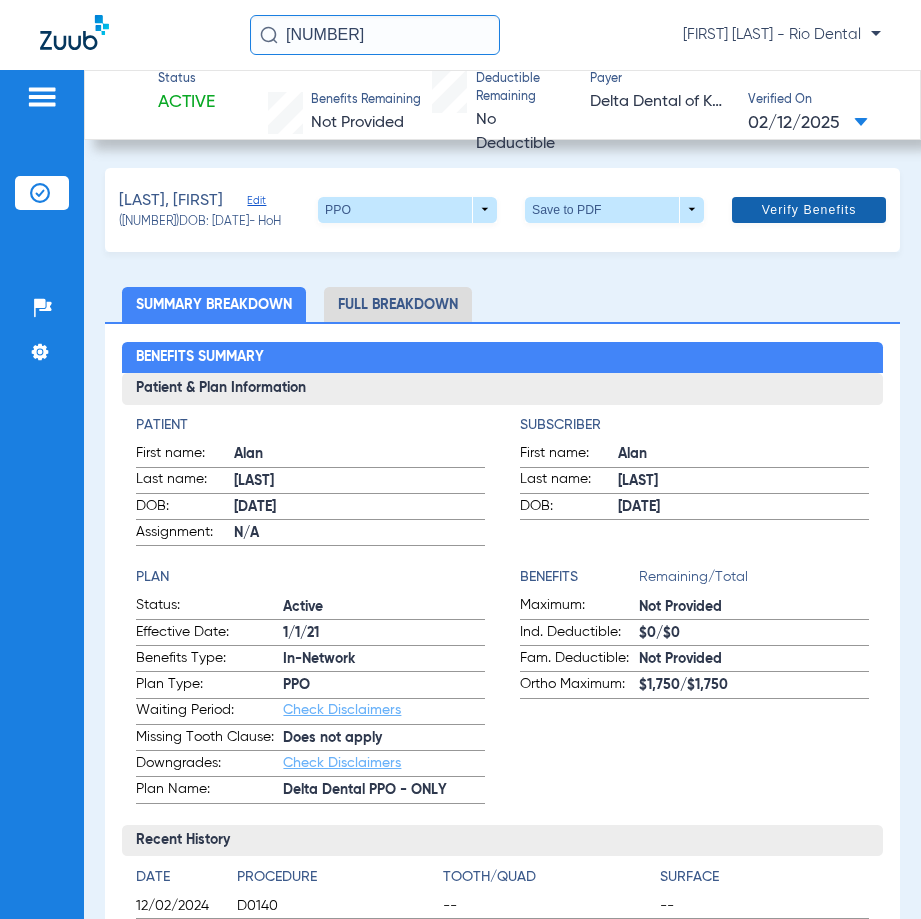 click 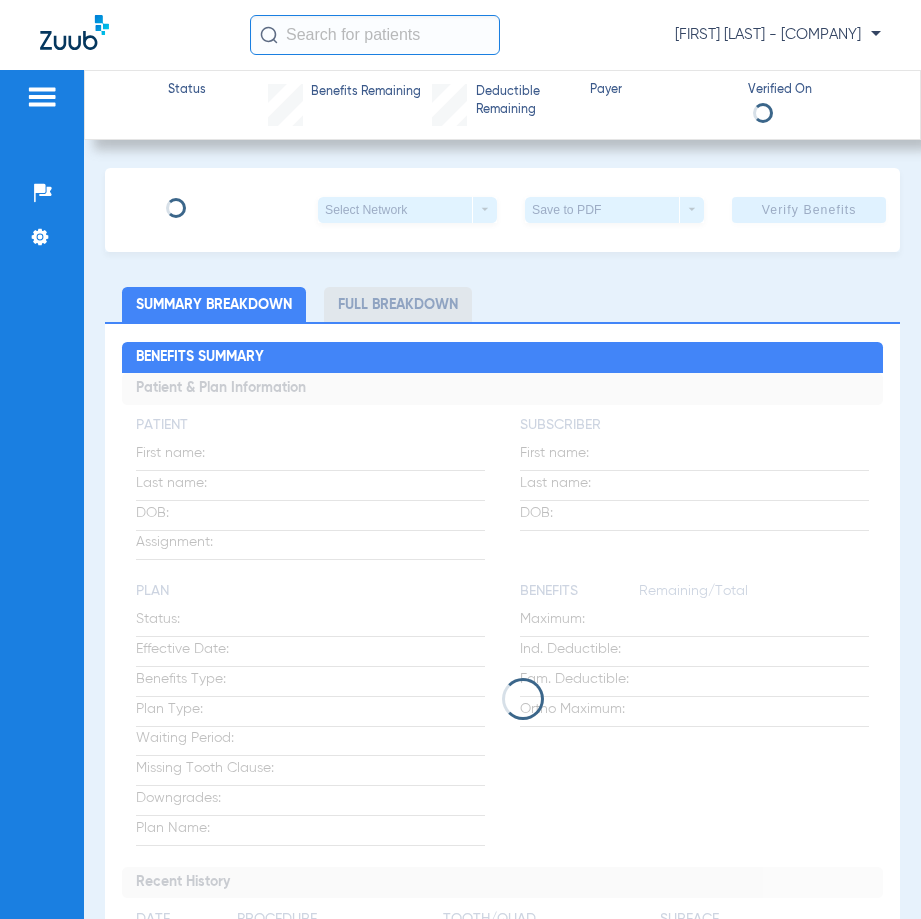 scroll, scrollTop: 0, scrollLeft: 0, axis: both 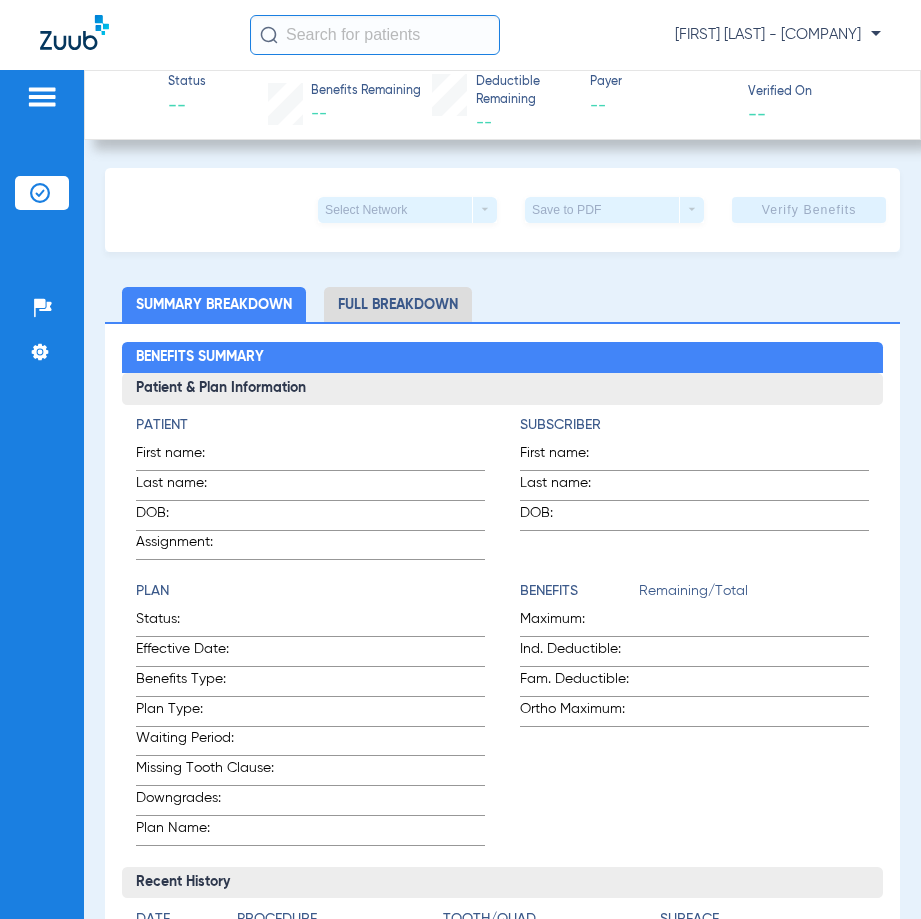 click 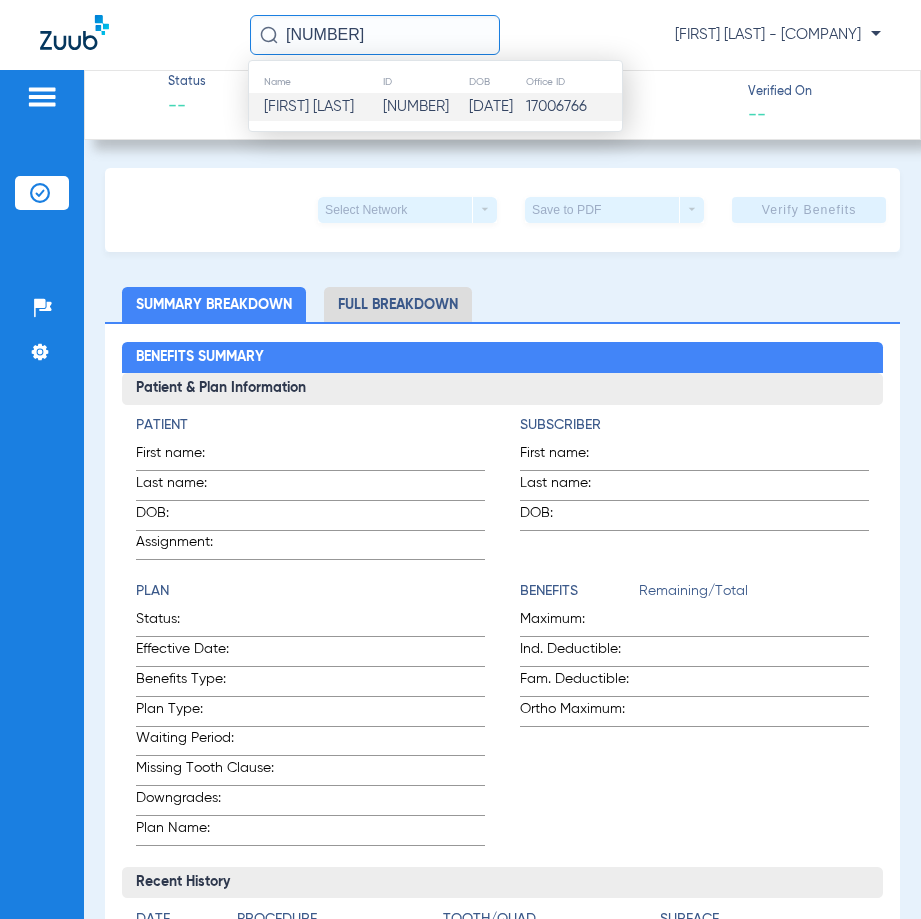 type on "[NUMBER]" 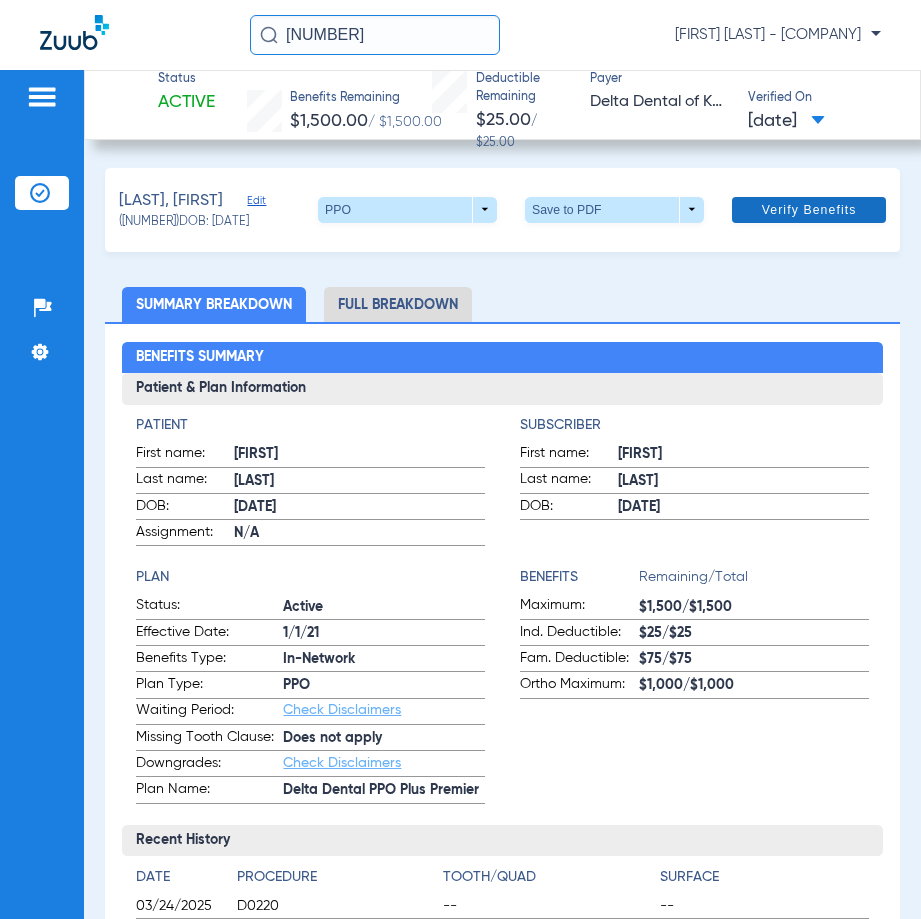 click 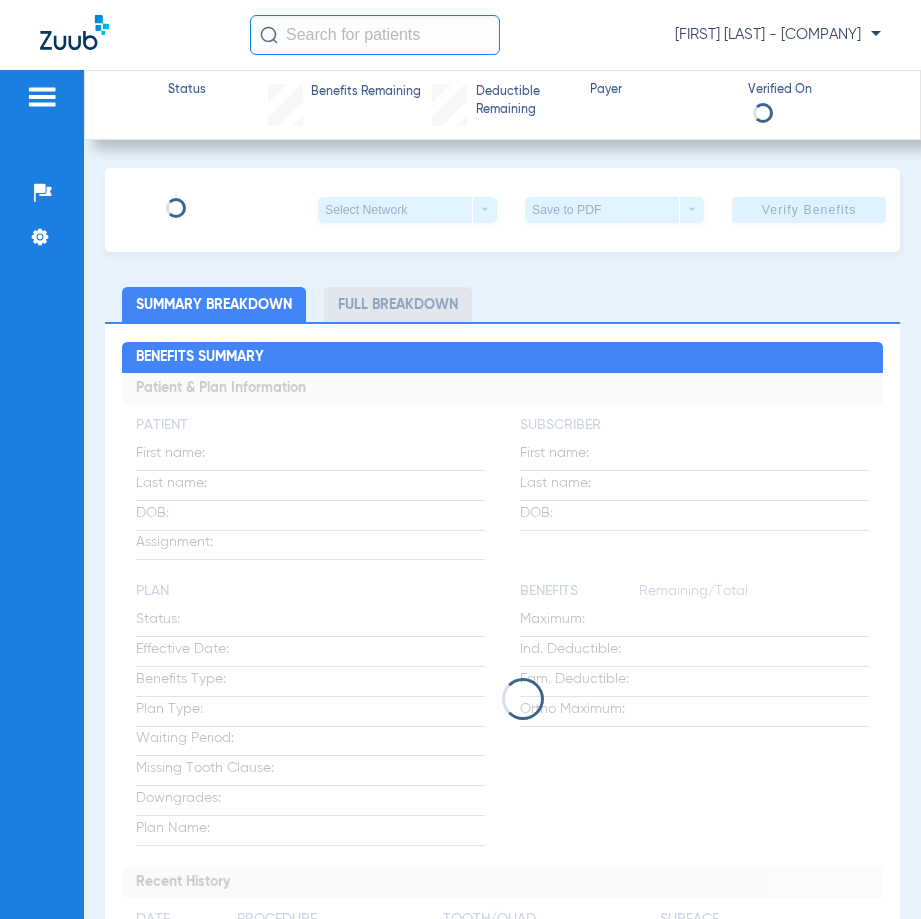 scroll, scrollTop: 0, scrollLeft: 0, axis: both 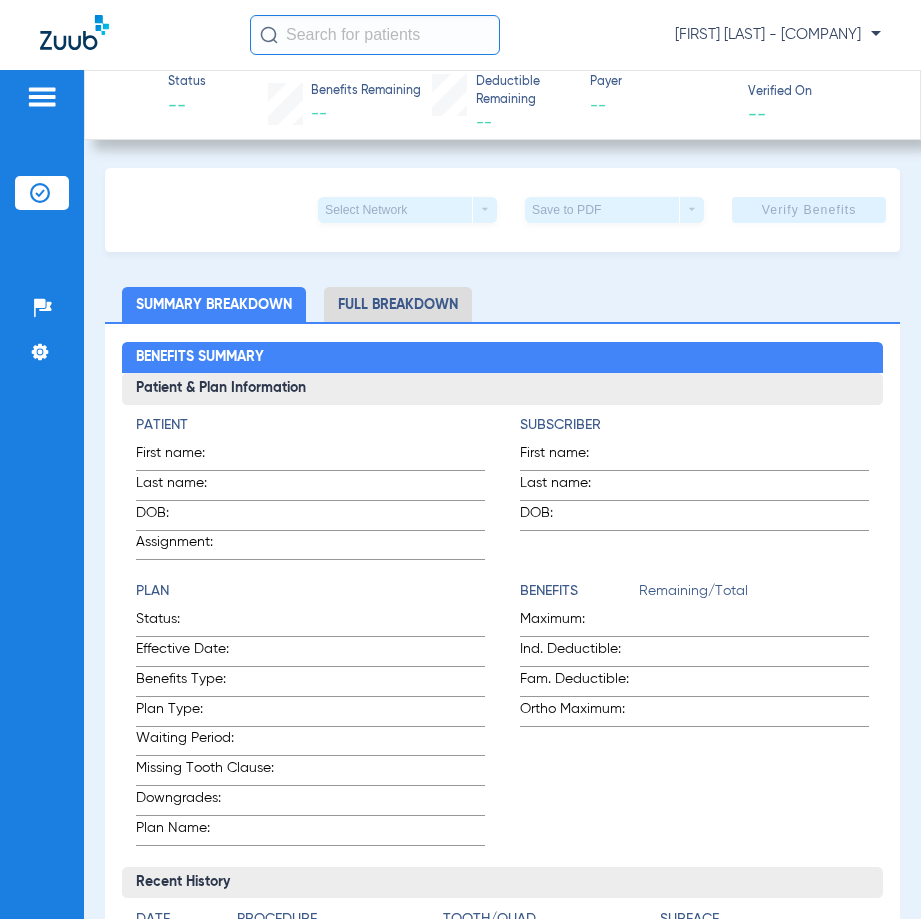 click 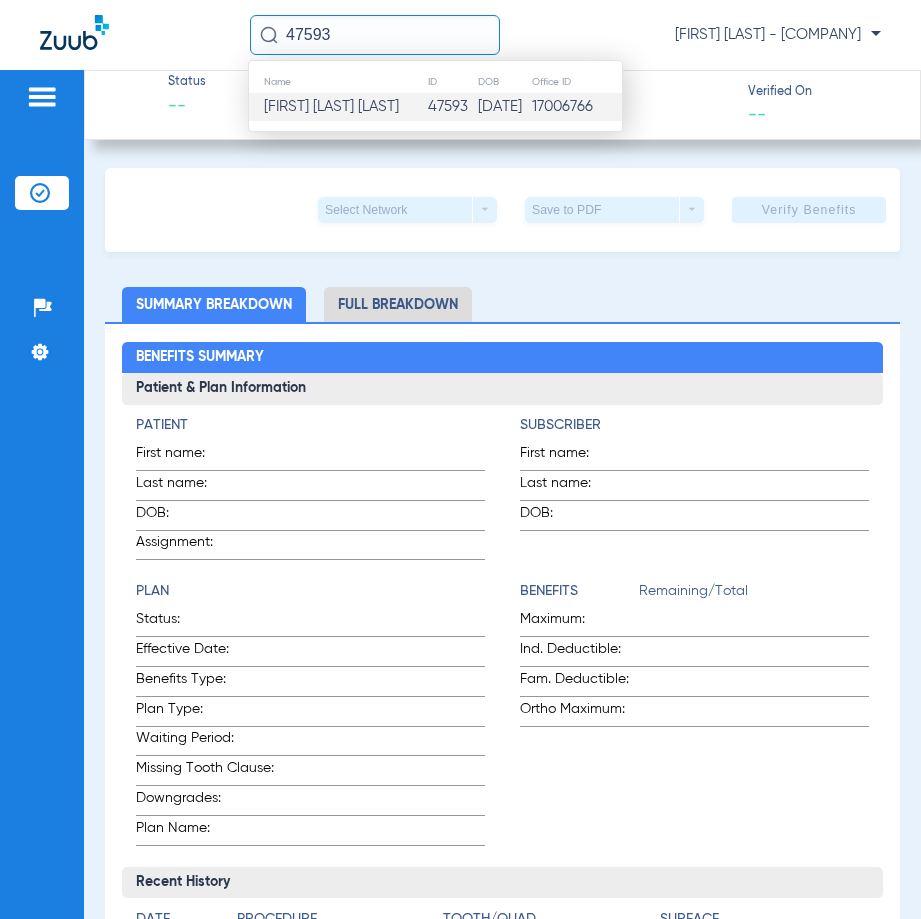 type on "47593" 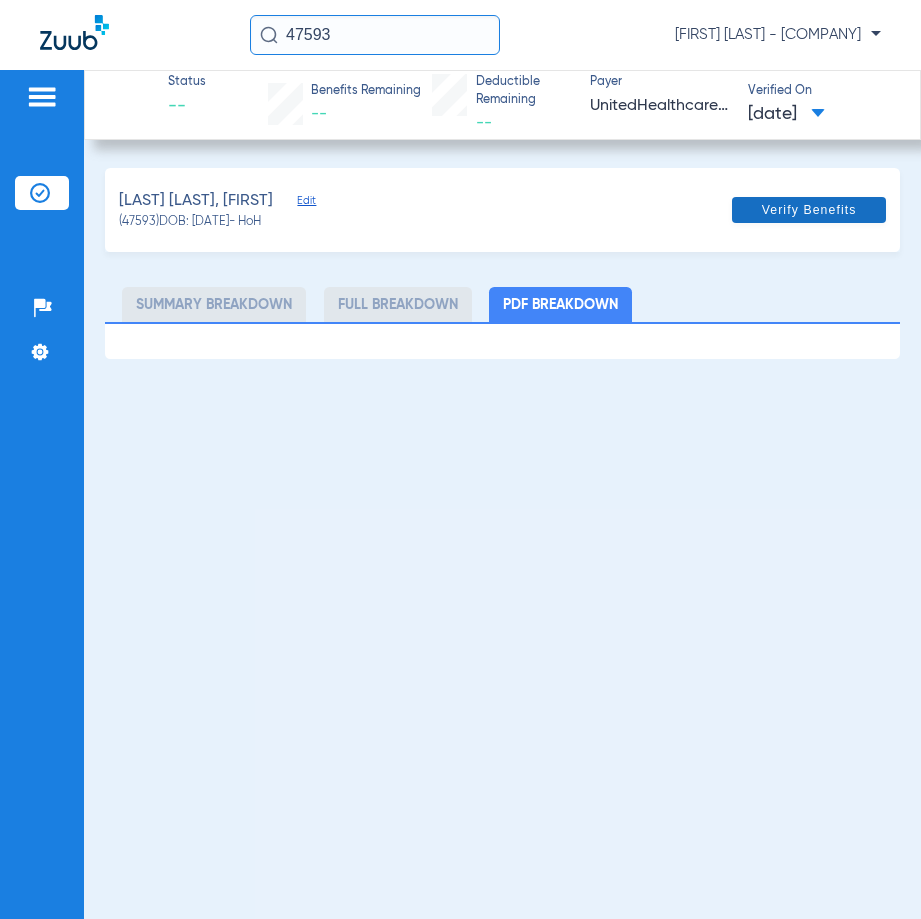 click 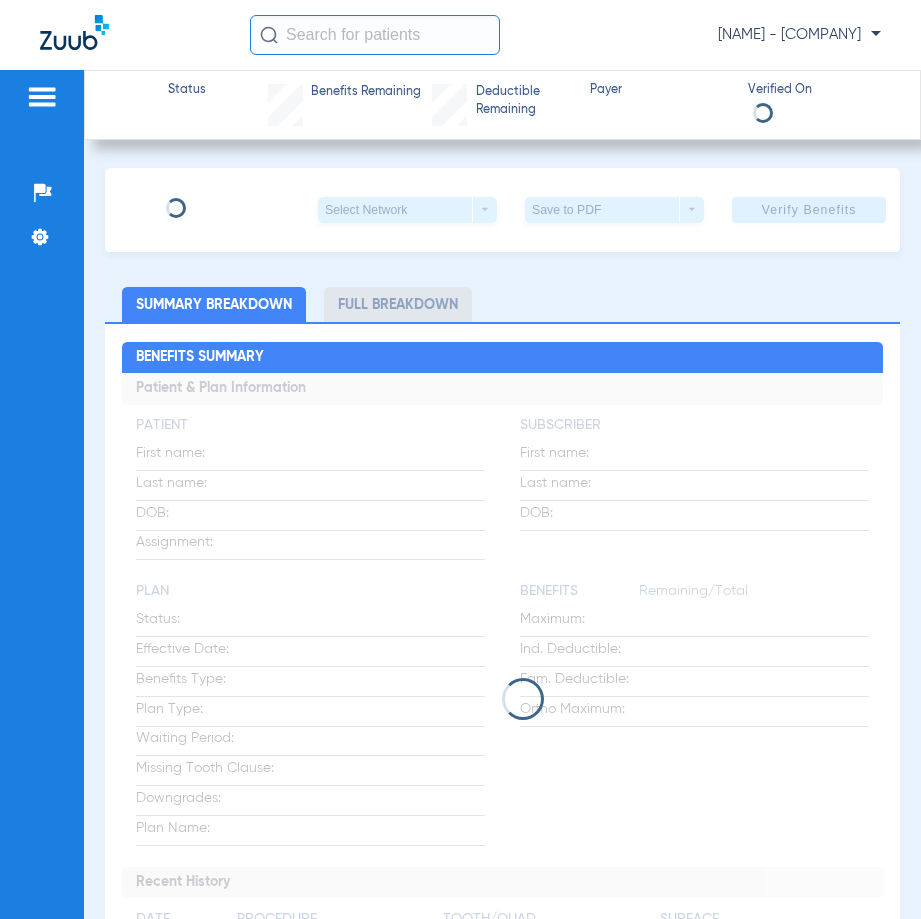 scroll, scrollTop: 0, scrollLeft: 0, axis: both 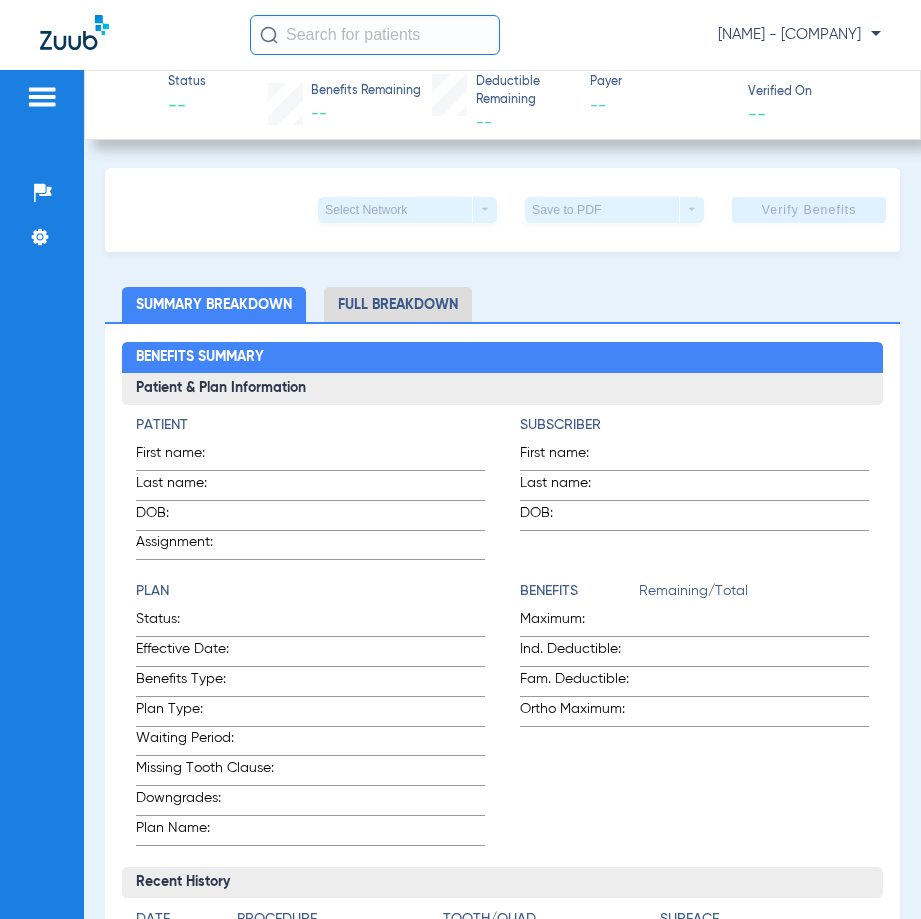 click 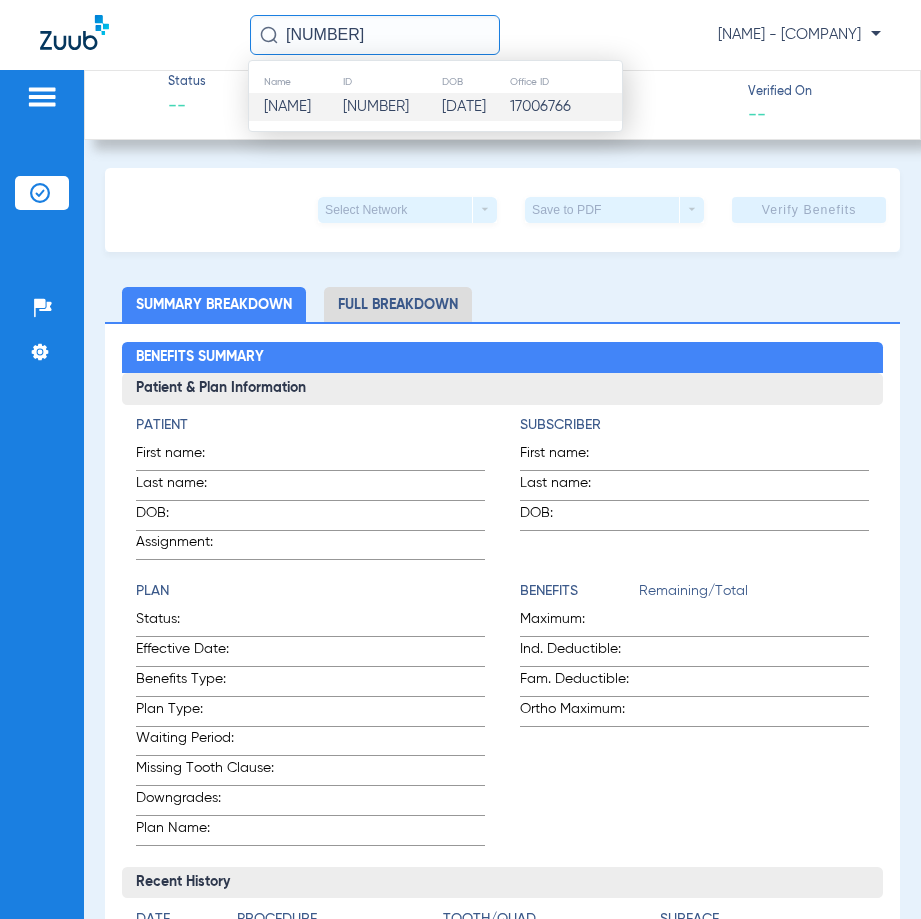 type on "69273" 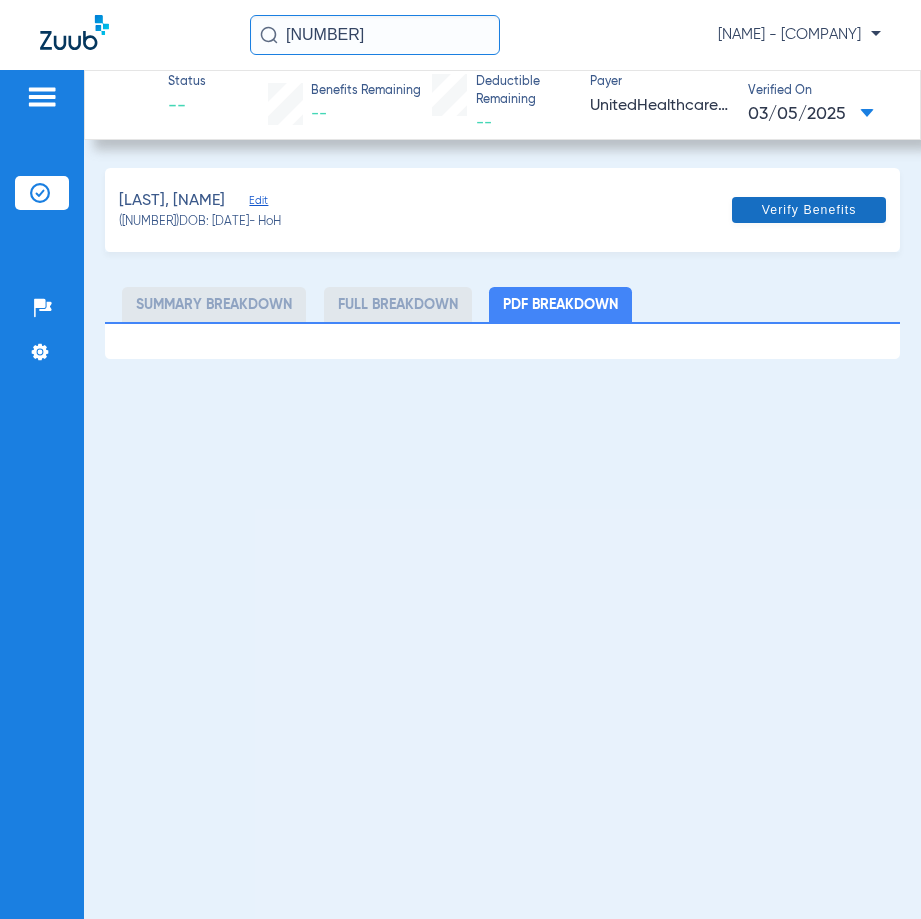 click 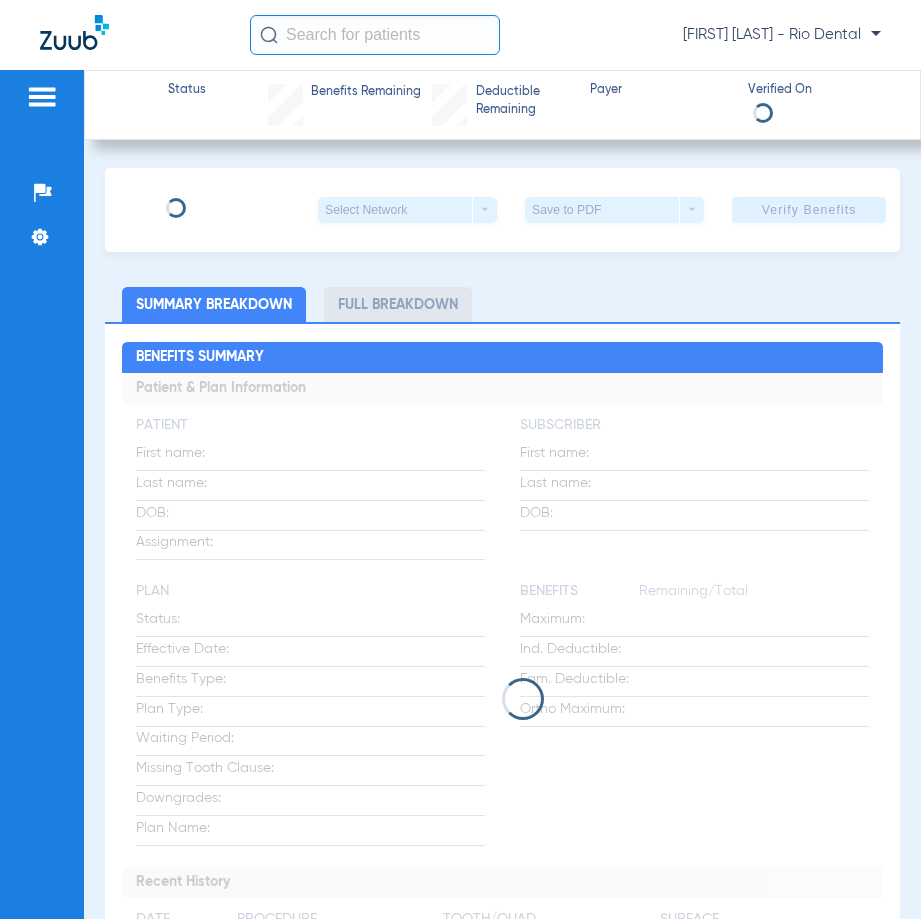 scroll, scrollTop: 0, scrollLeft: 0, axis: both 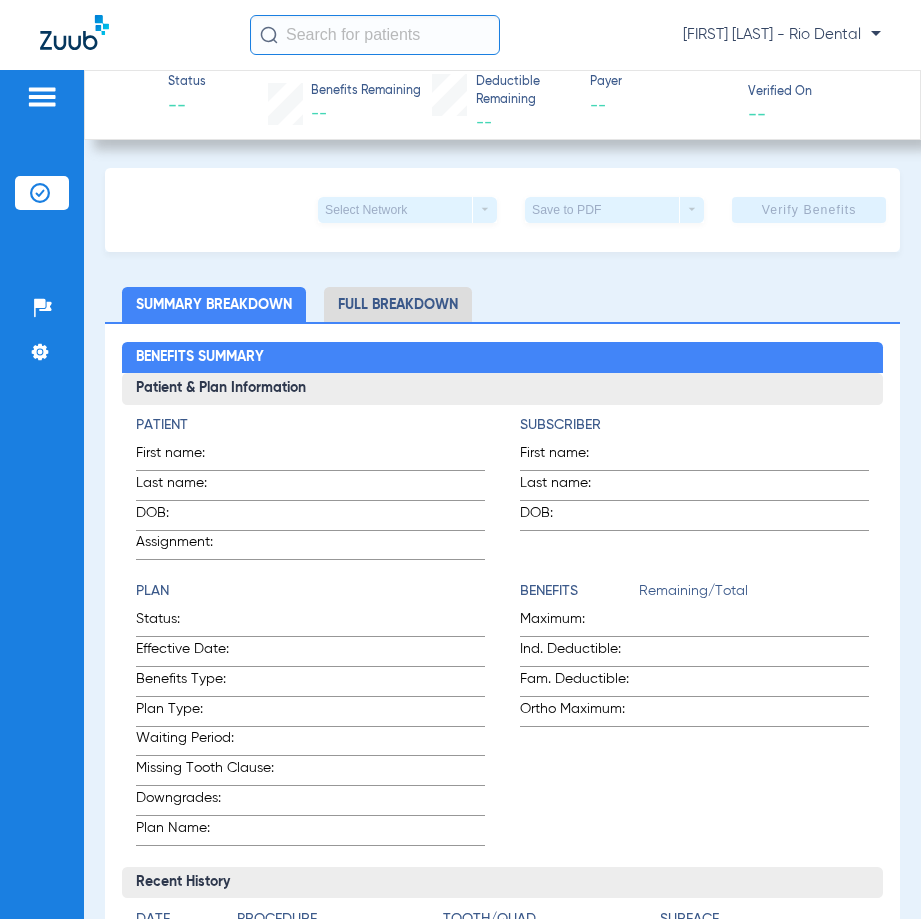 click 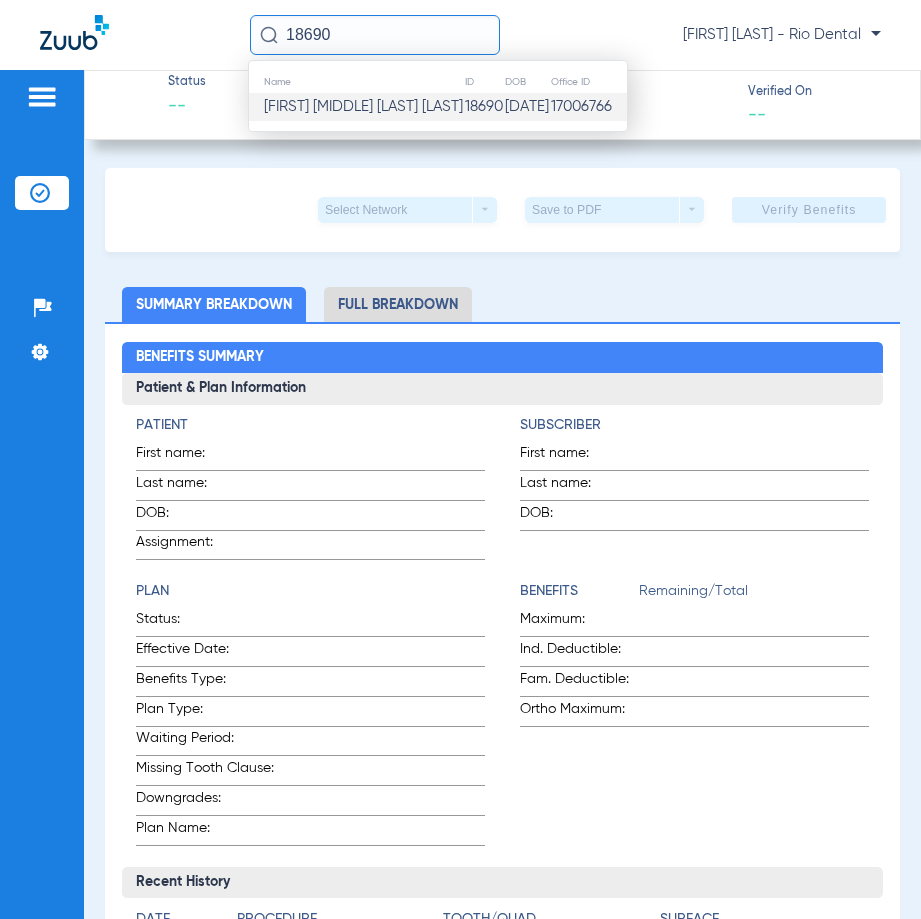 type on "18690" 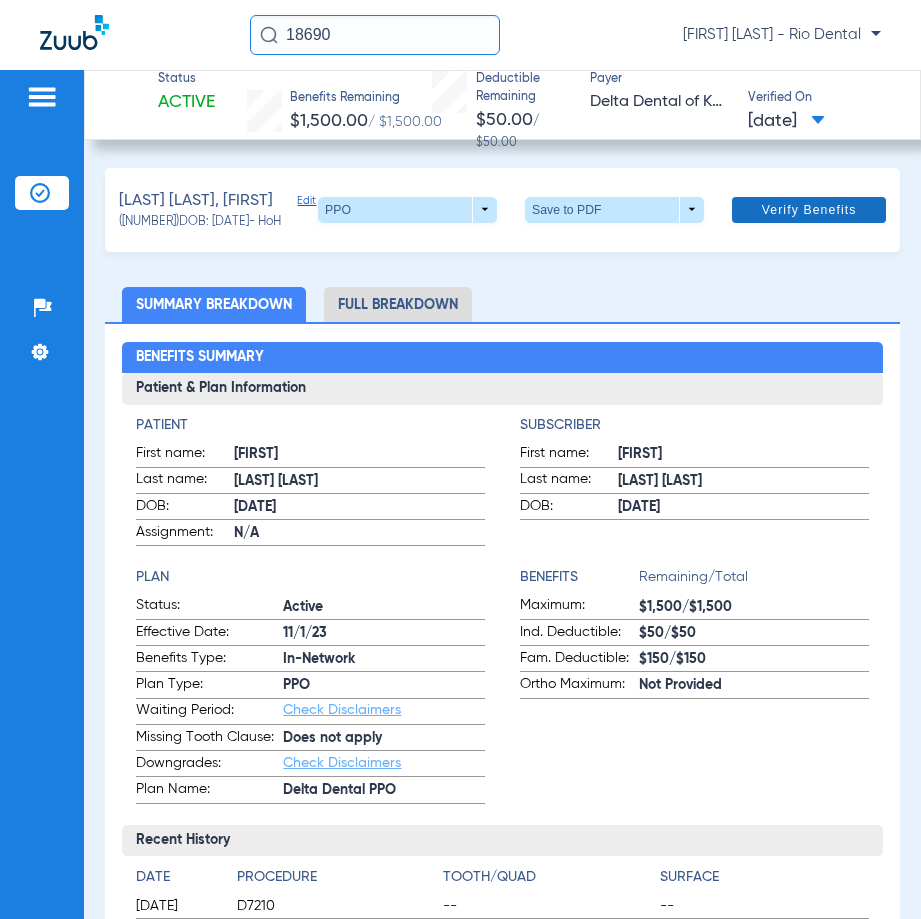 click on "Verify Benefits" 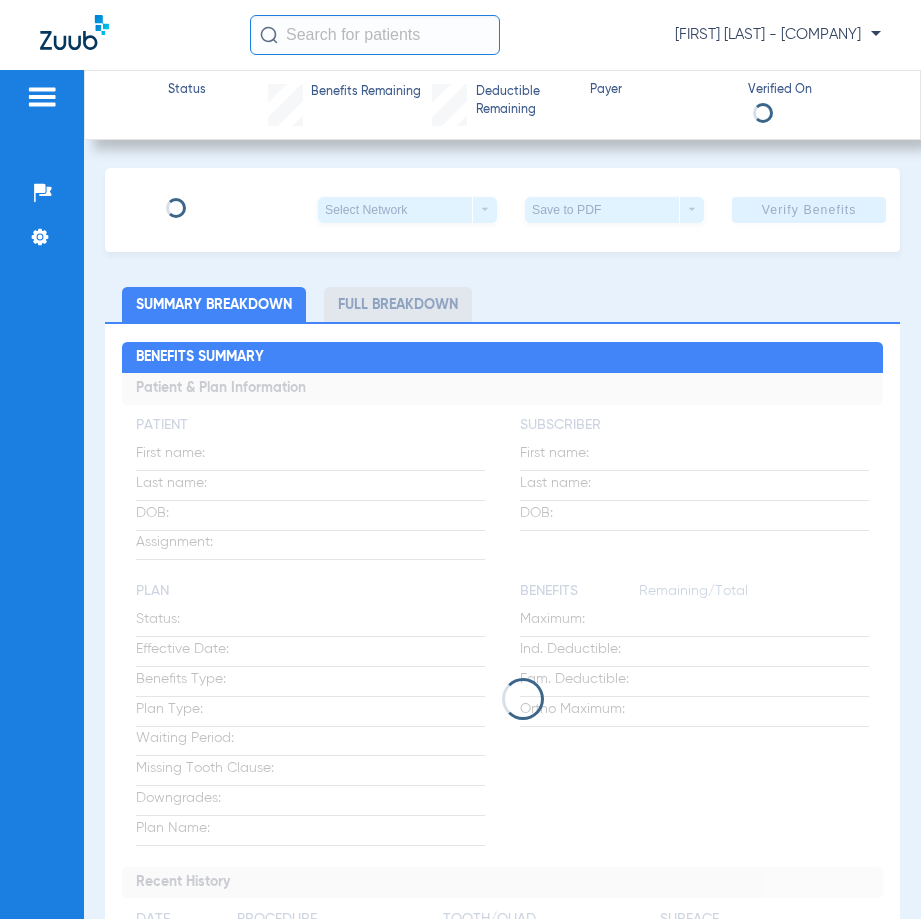 scroll, scrollTop: 0, scrollLeft: 0, axis: both 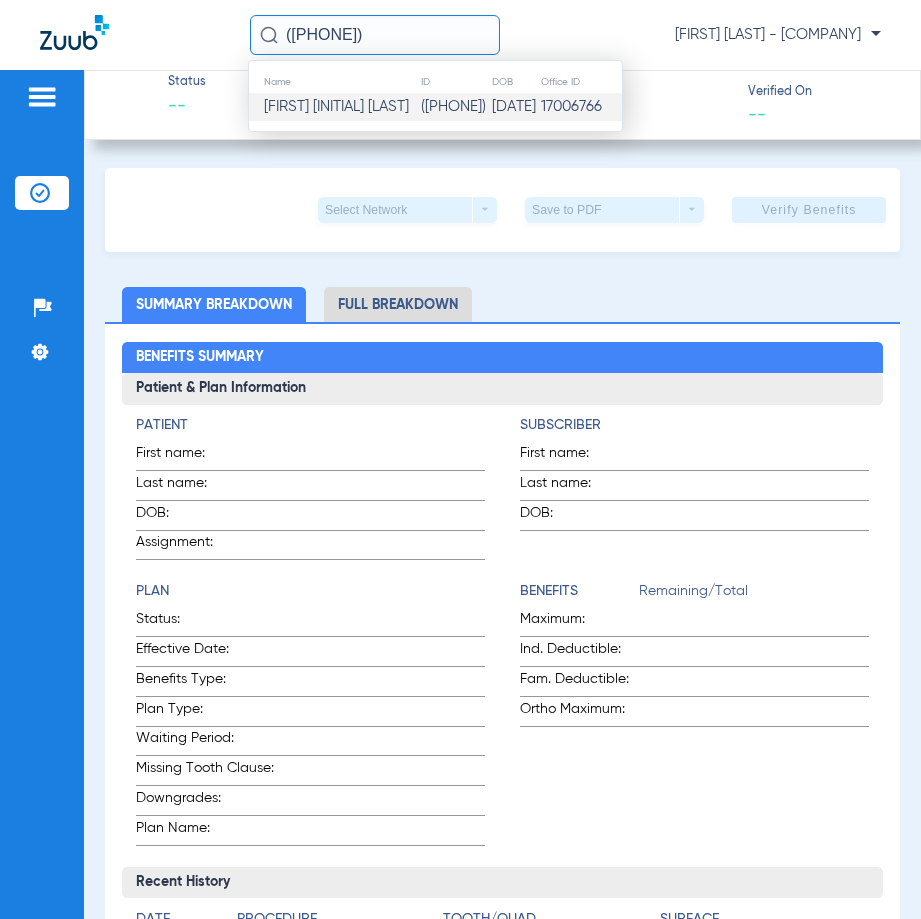 type on "([PHONE])" 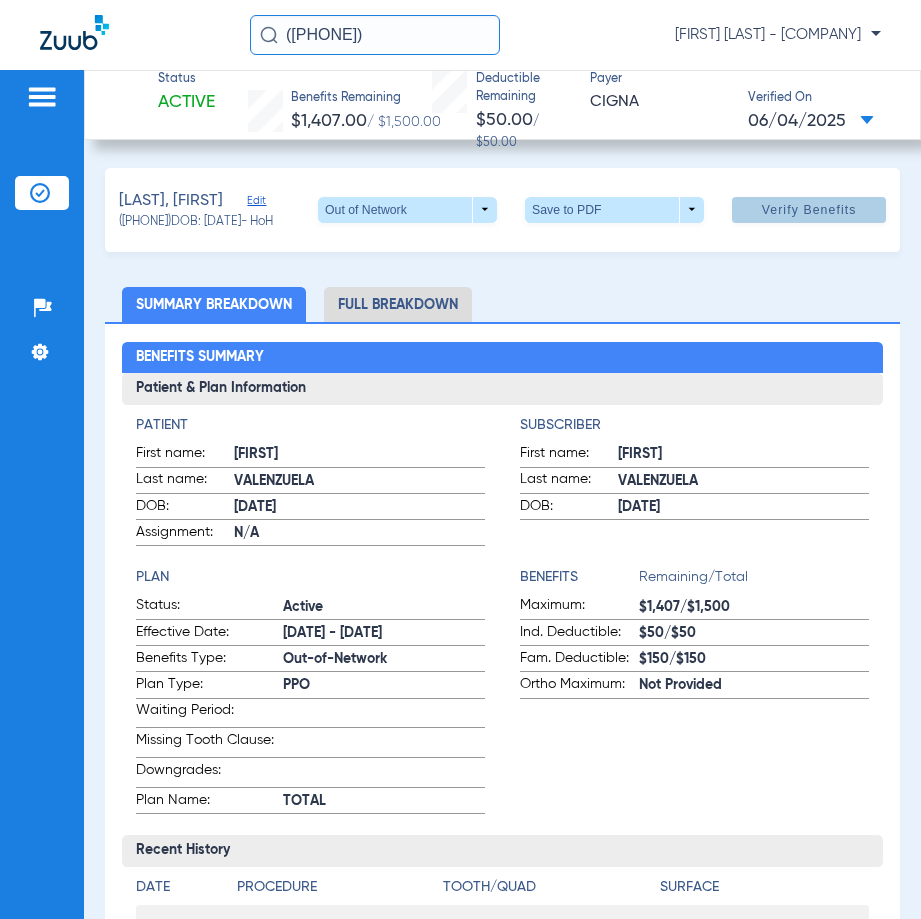 click on "Verify Benefits" 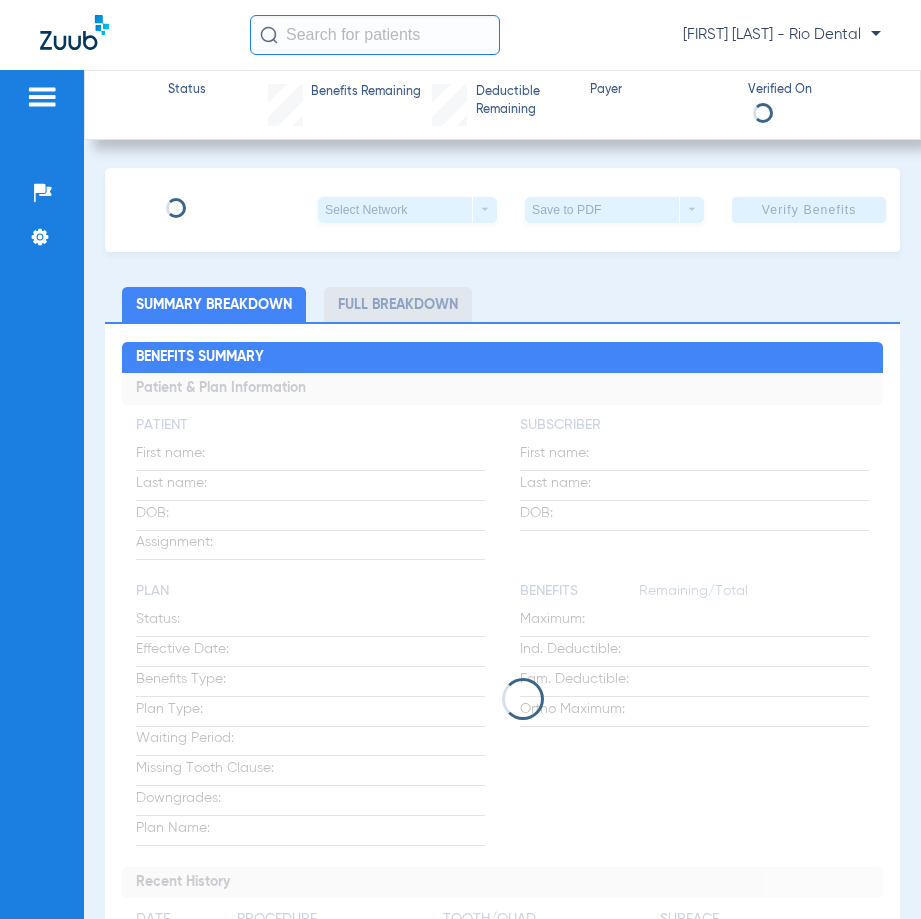 scroll, scrollTop: 0, scrollLeft: 0, axis: both 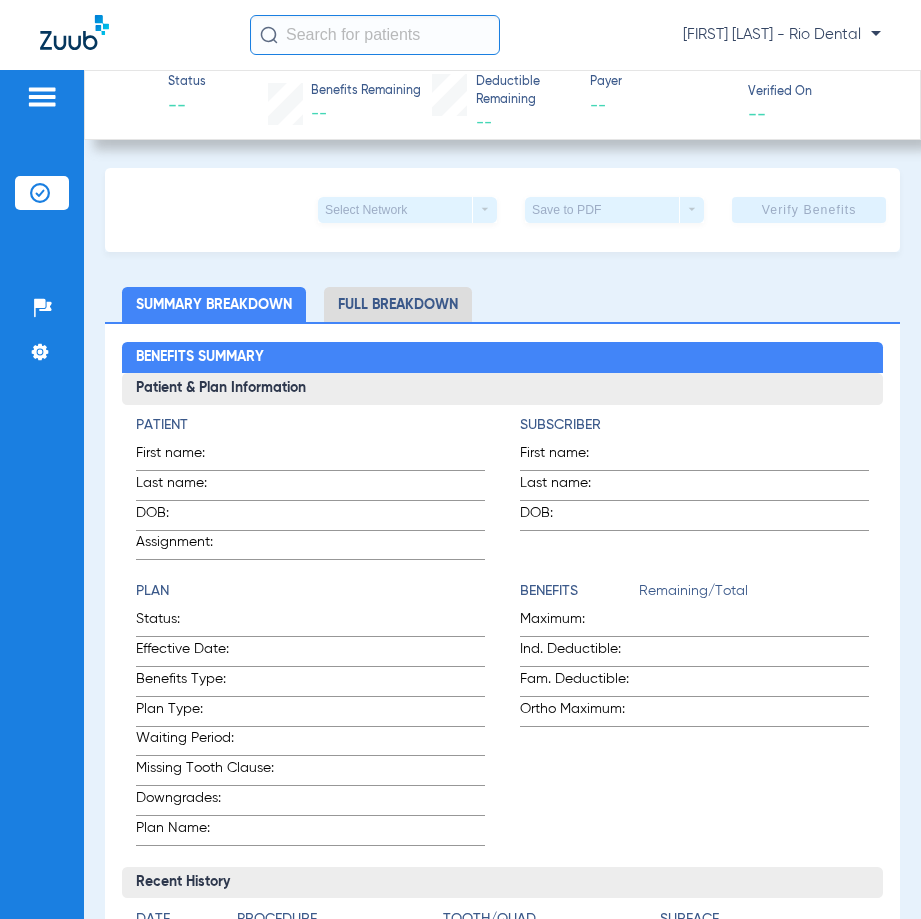 click 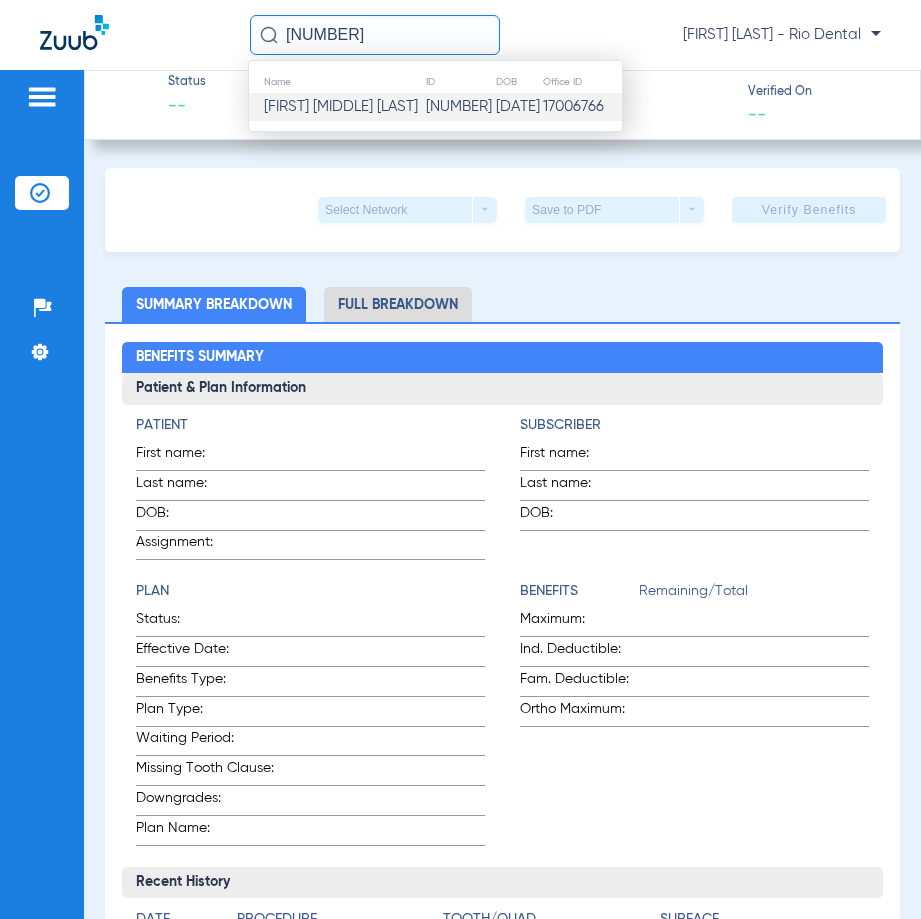 type on "74473" 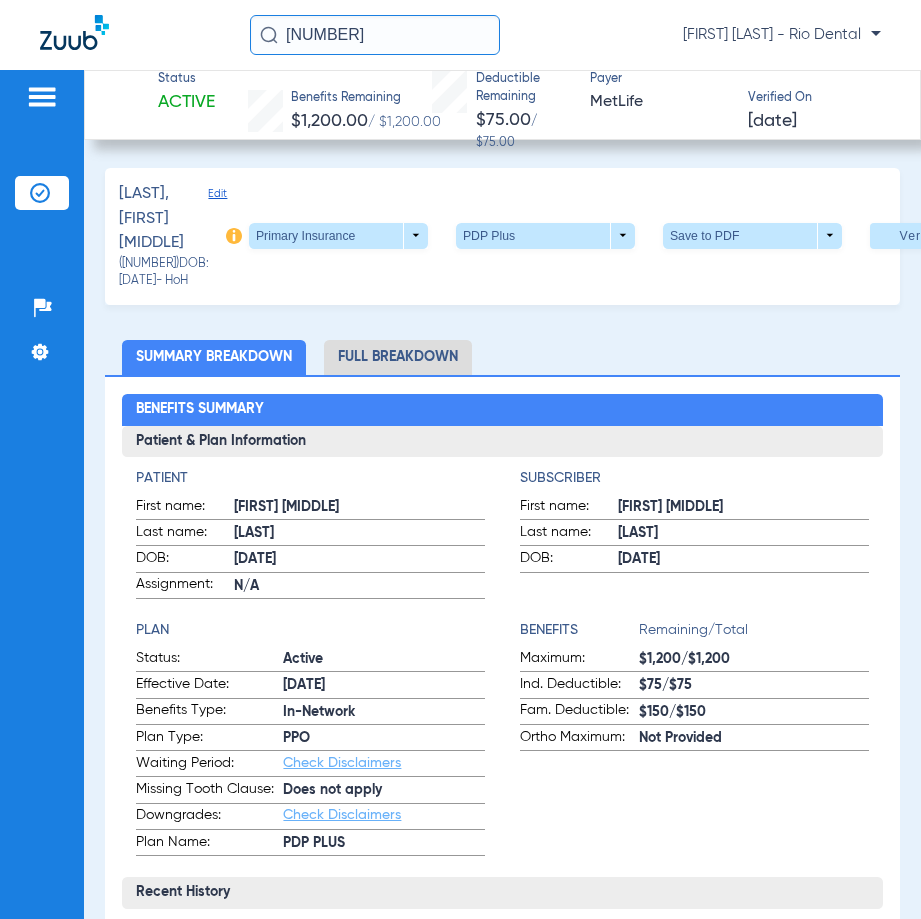 click 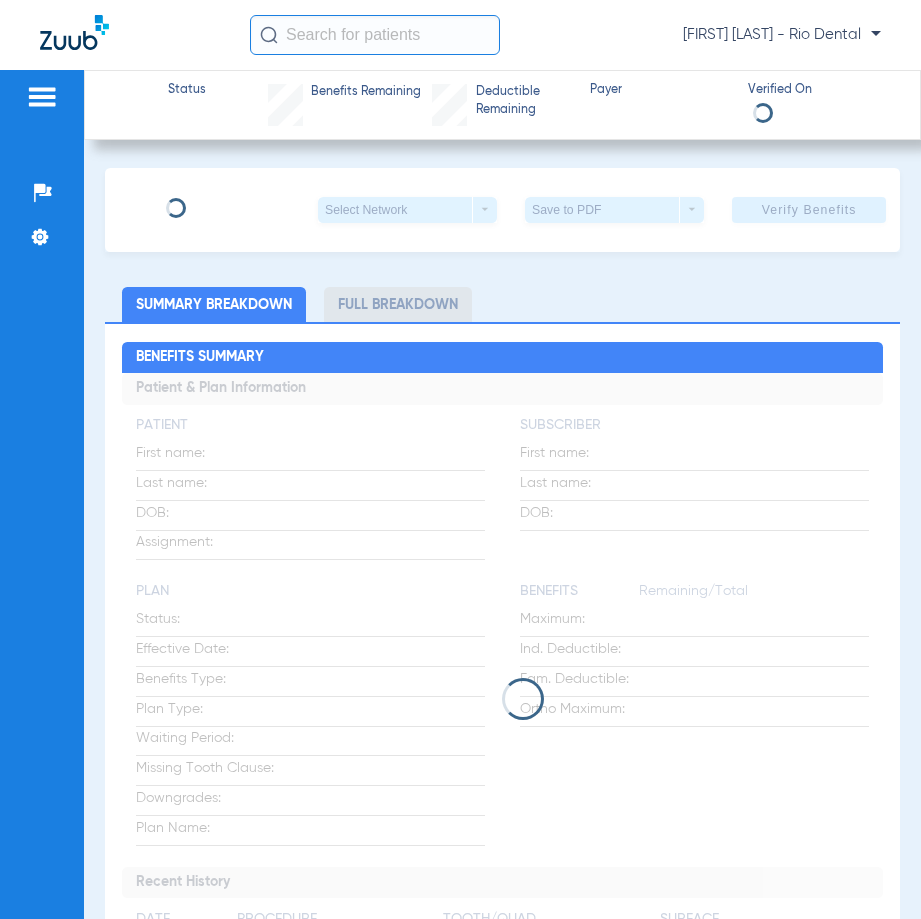 scroll, scrollTop: 0, scrollLeft: 0, axis: both 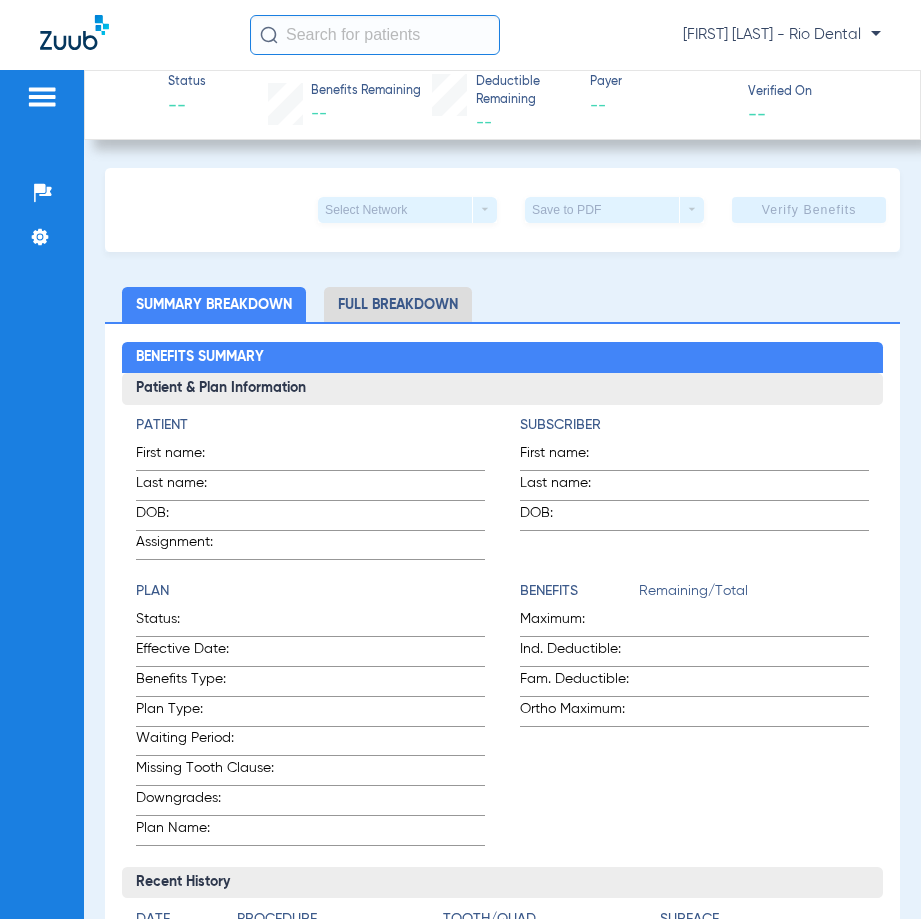 click 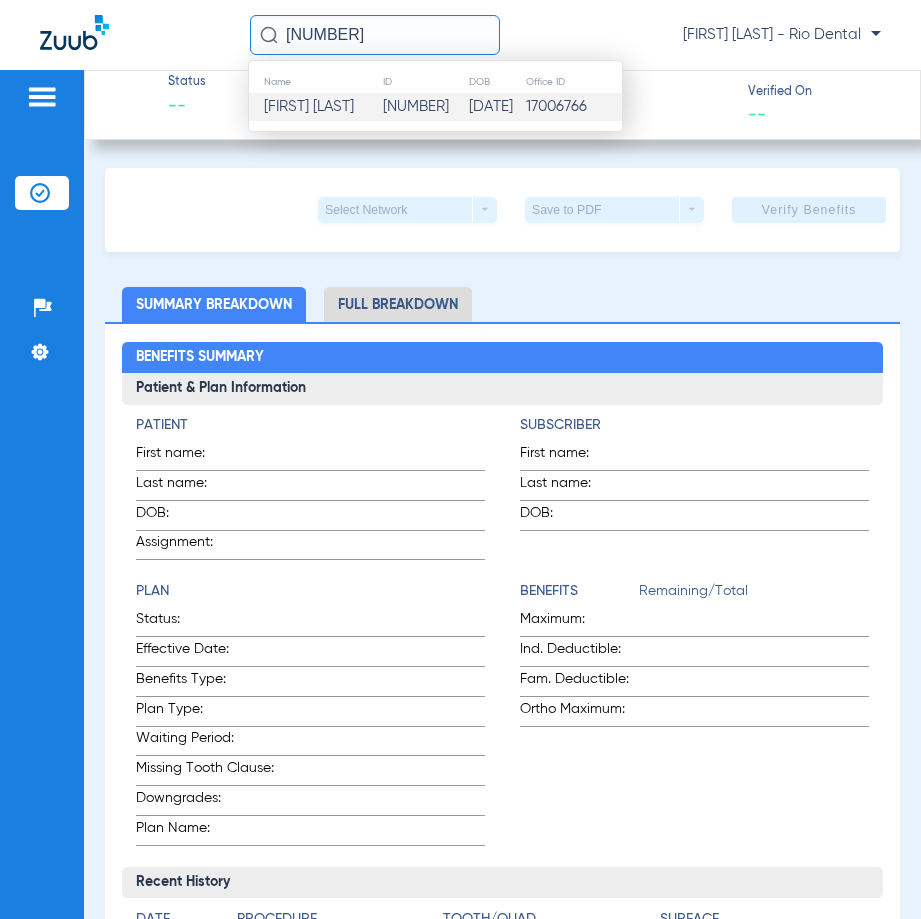 type on "[NUMBER]" 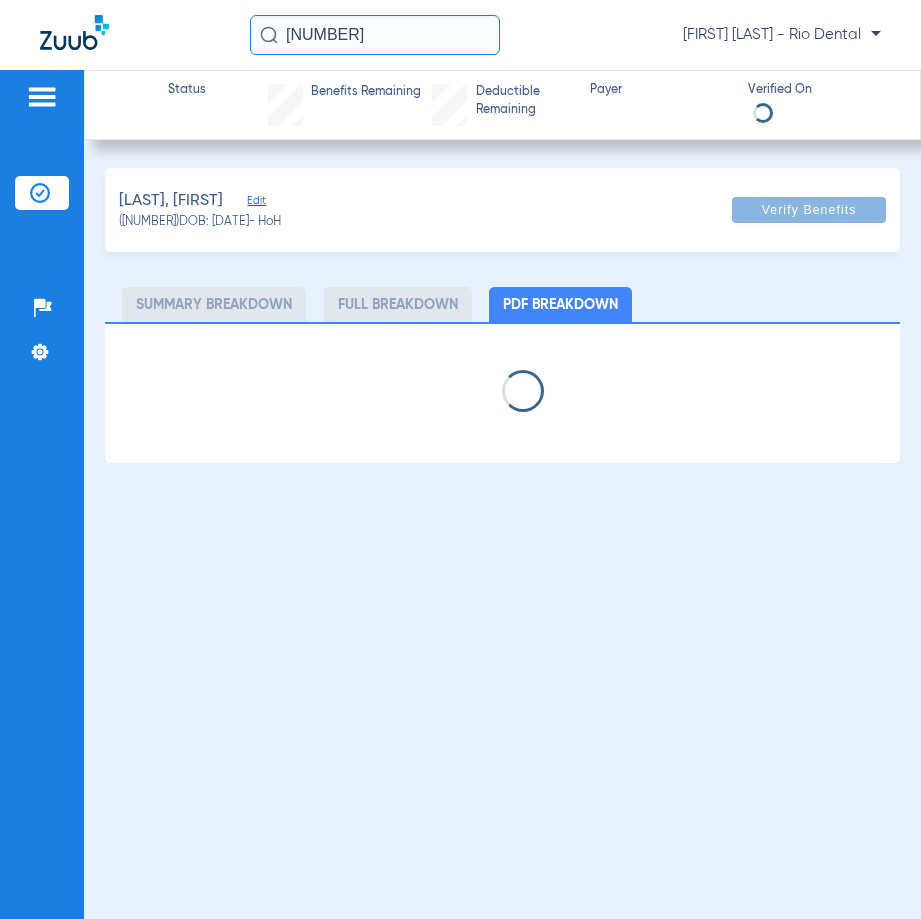 select on "page-width" 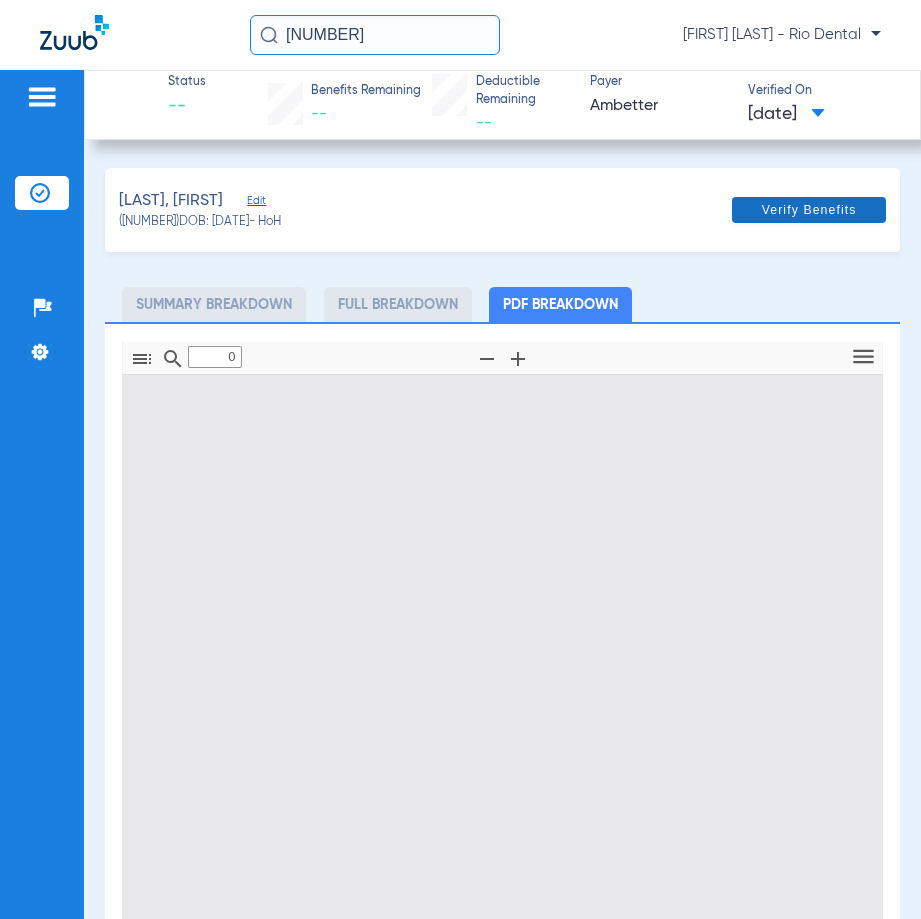 type on "1" 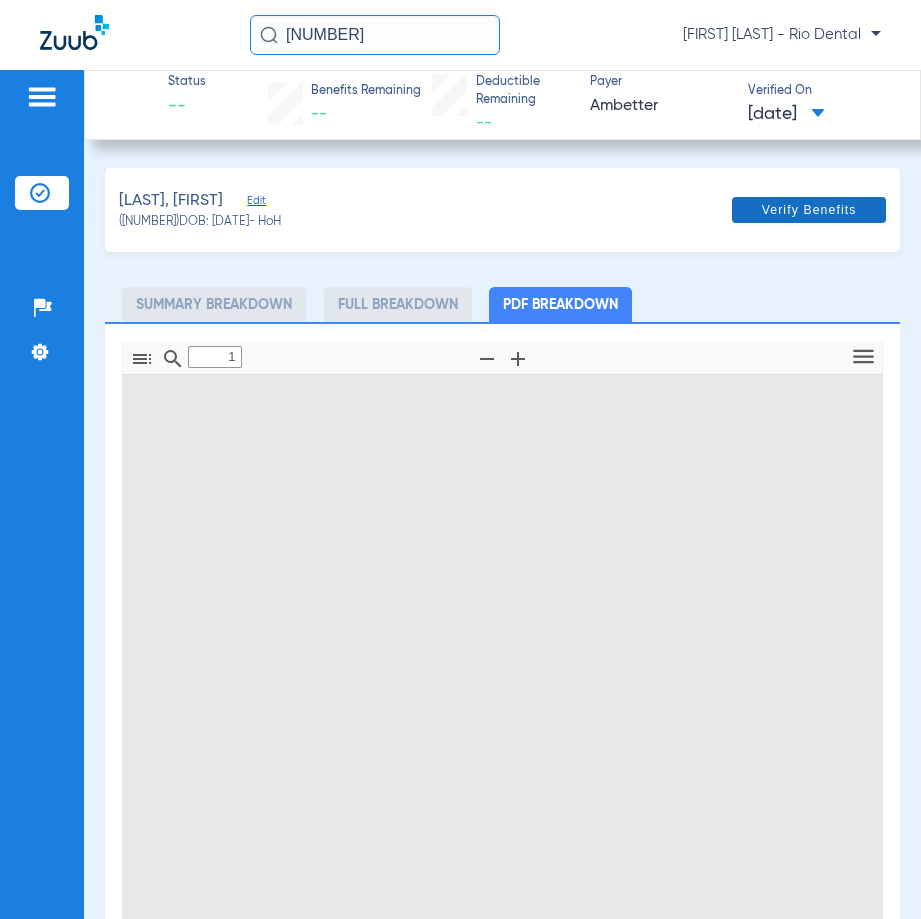 scroll, scrollTop: 10, scrollLeft: 0, axis: vertical 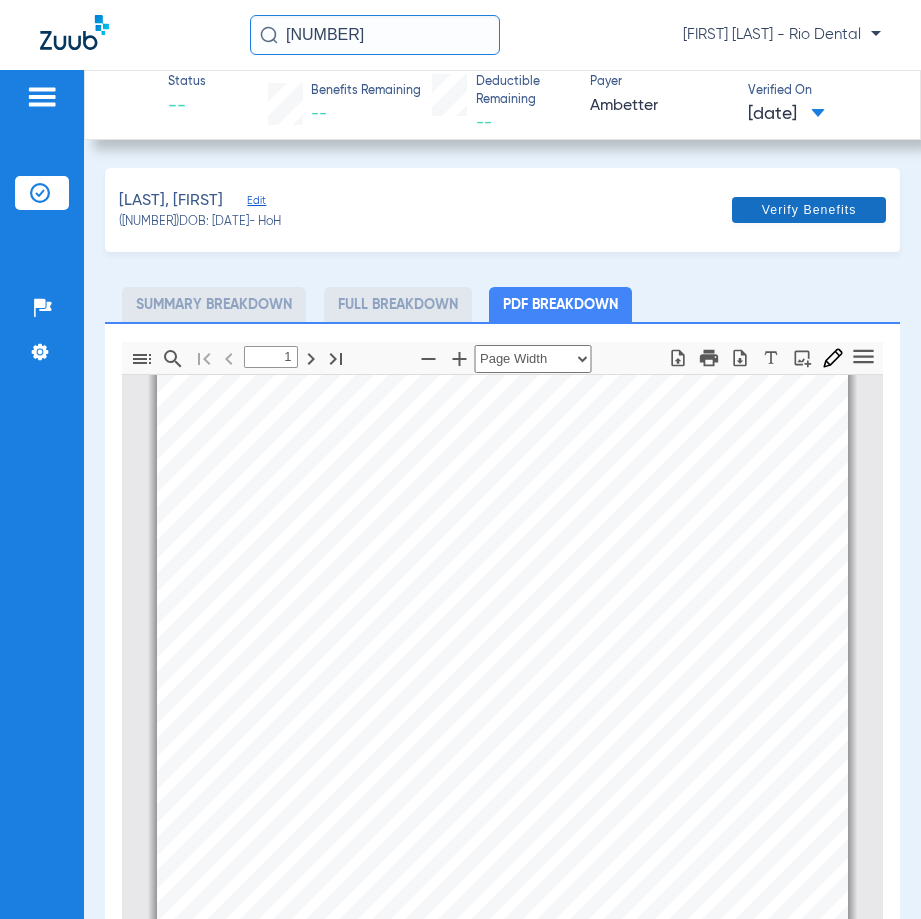 click on "Verify Benefits" 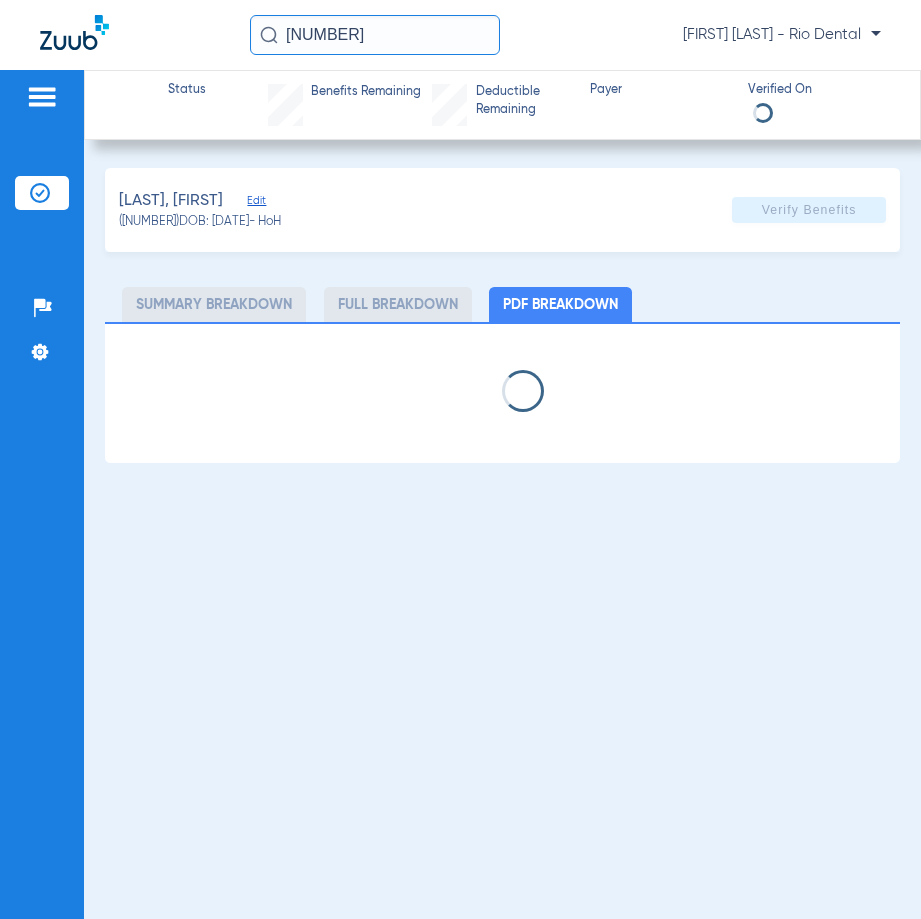select on "page-width" 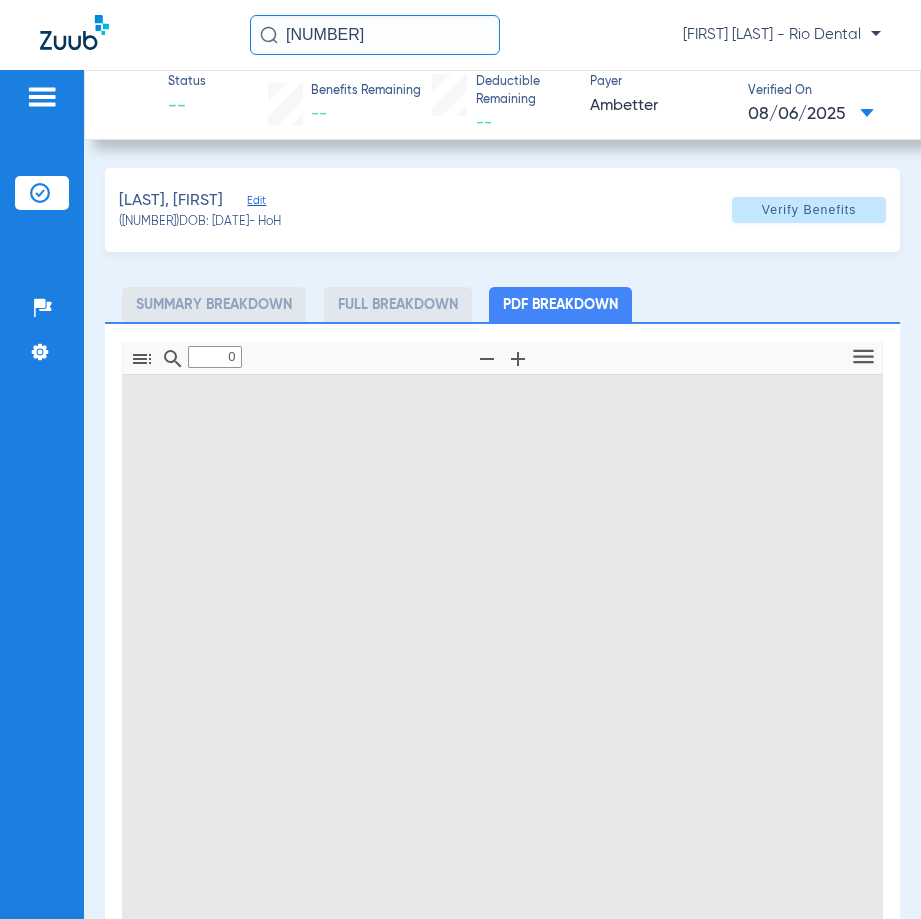 type on "1" 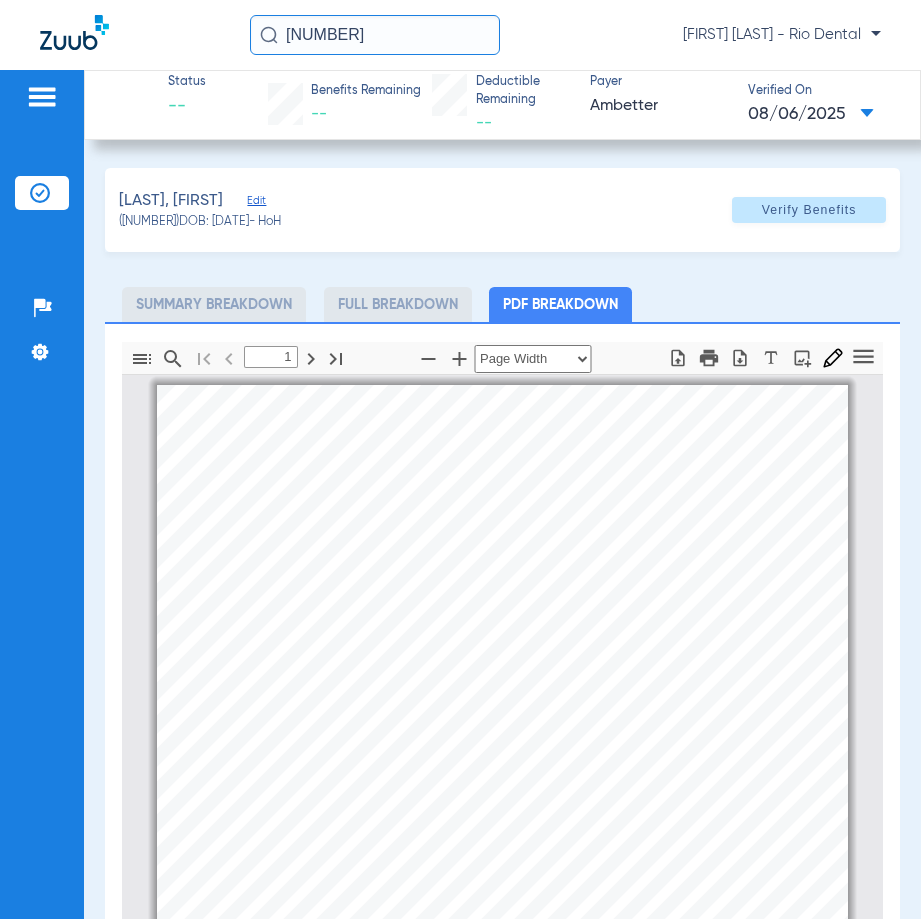 scroll, scrollTop: 10, scrollLeft: 0, axis: vertical 